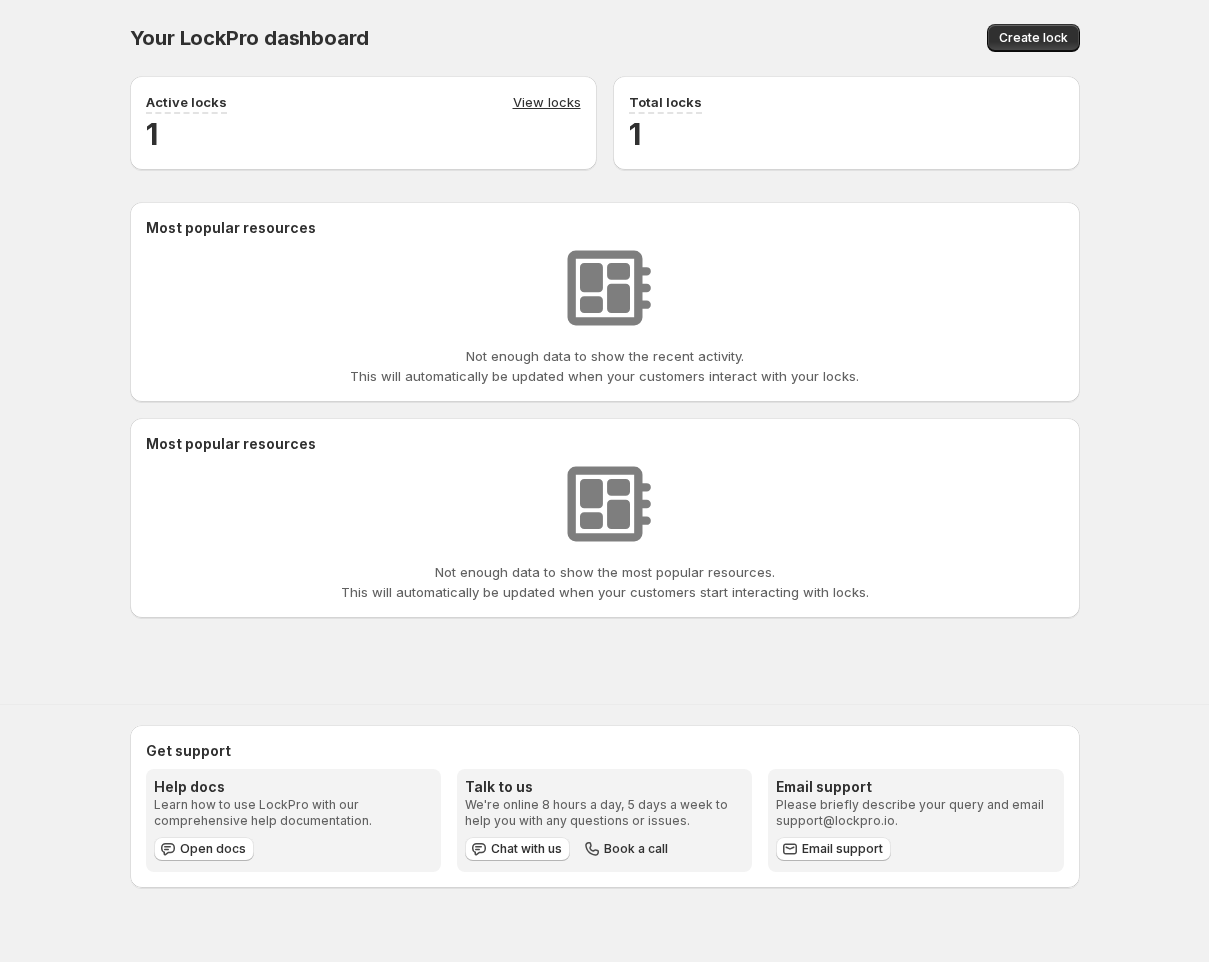scroll, scrollTop: 0, scrollLeft: 0, axis: both 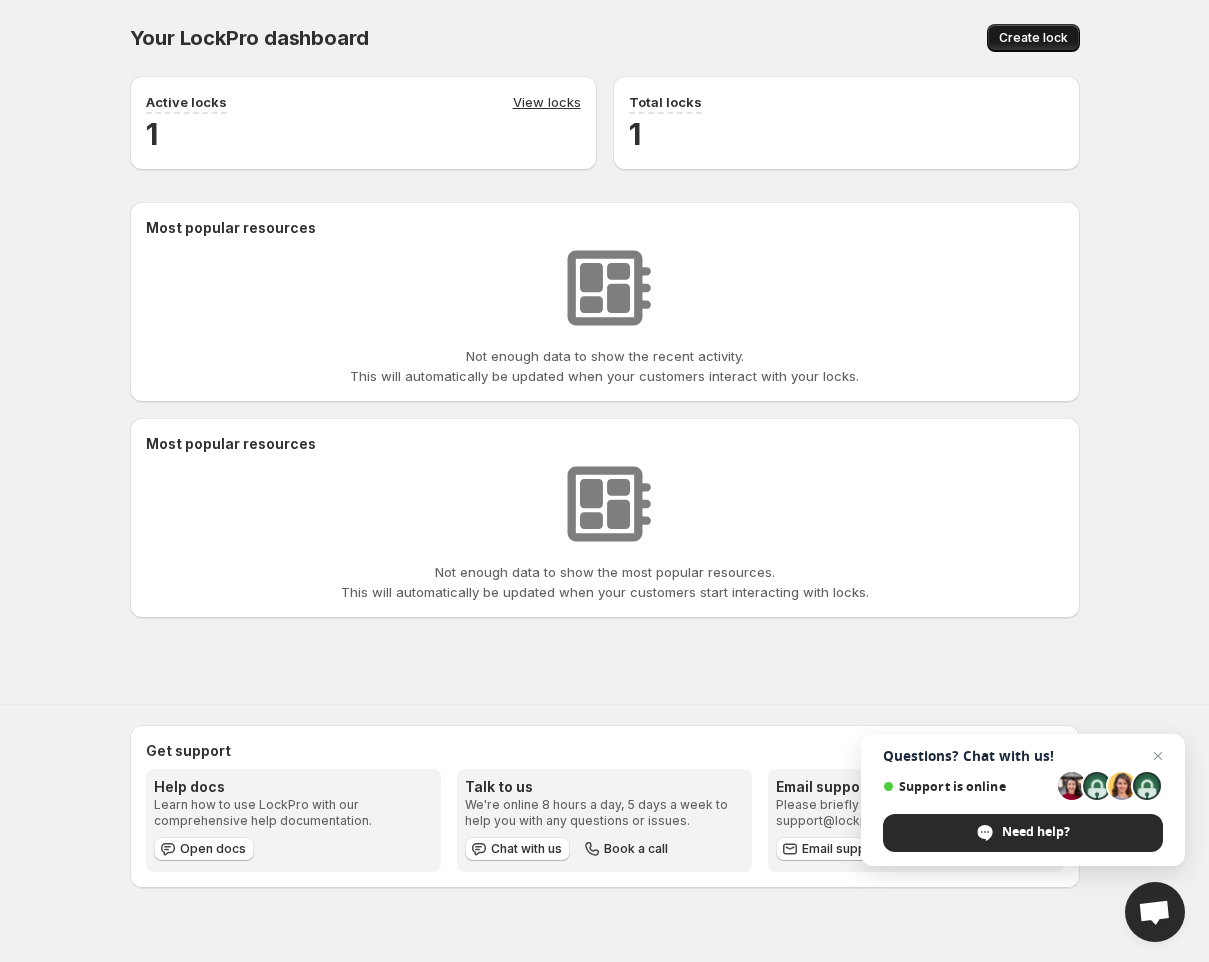 click on "Create lock" at bounding box center [1033, 38] 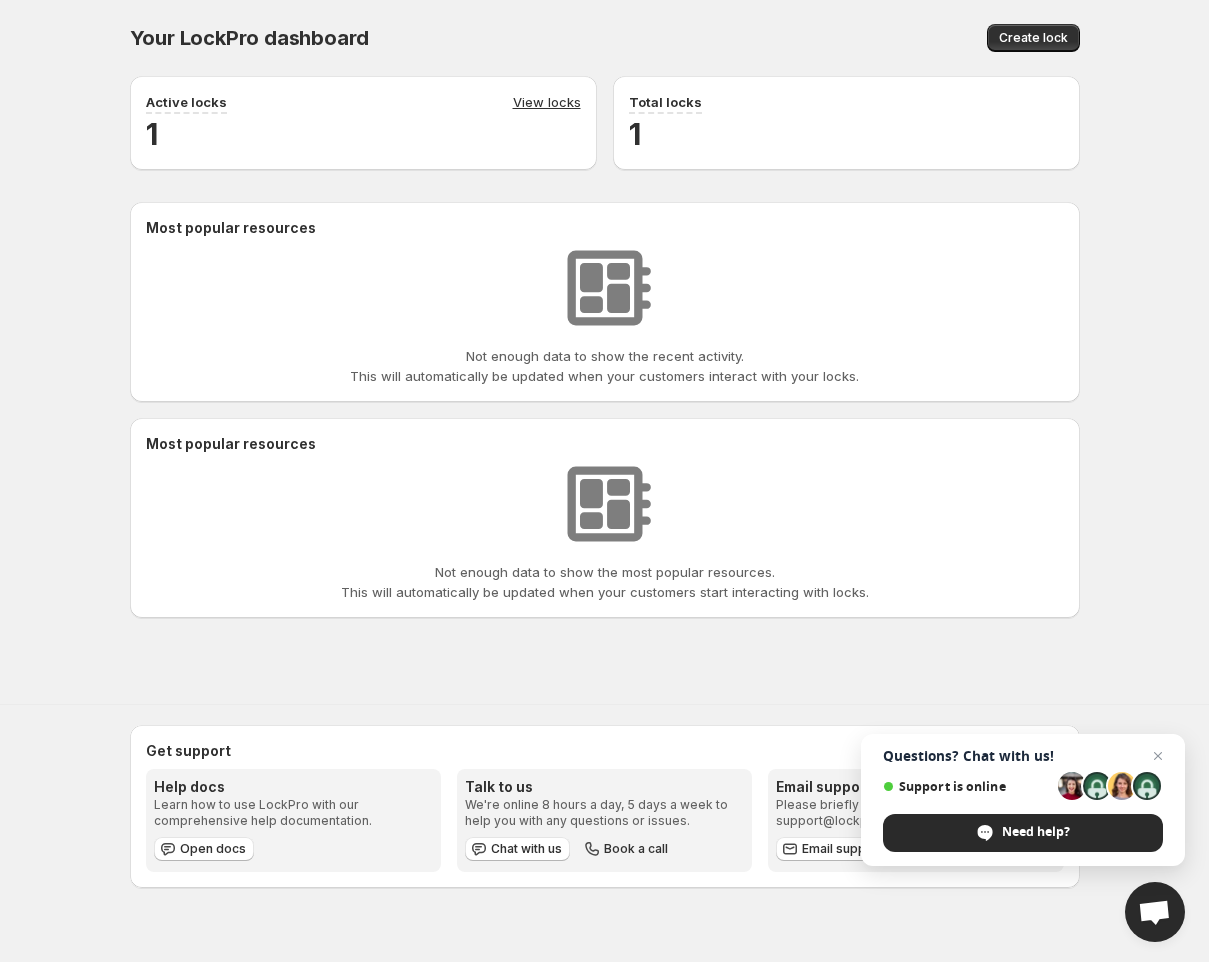 select on "******" 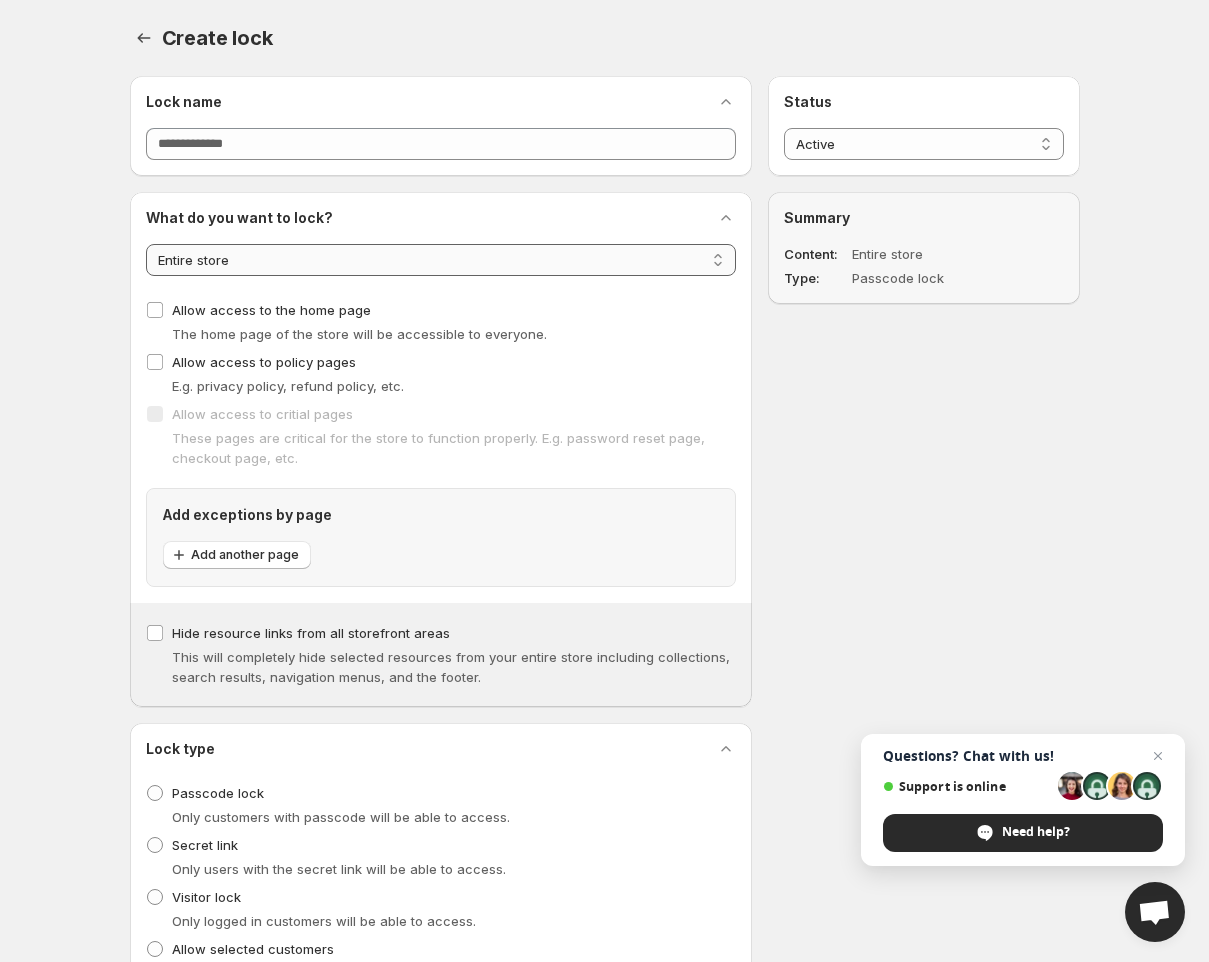 select on "********" 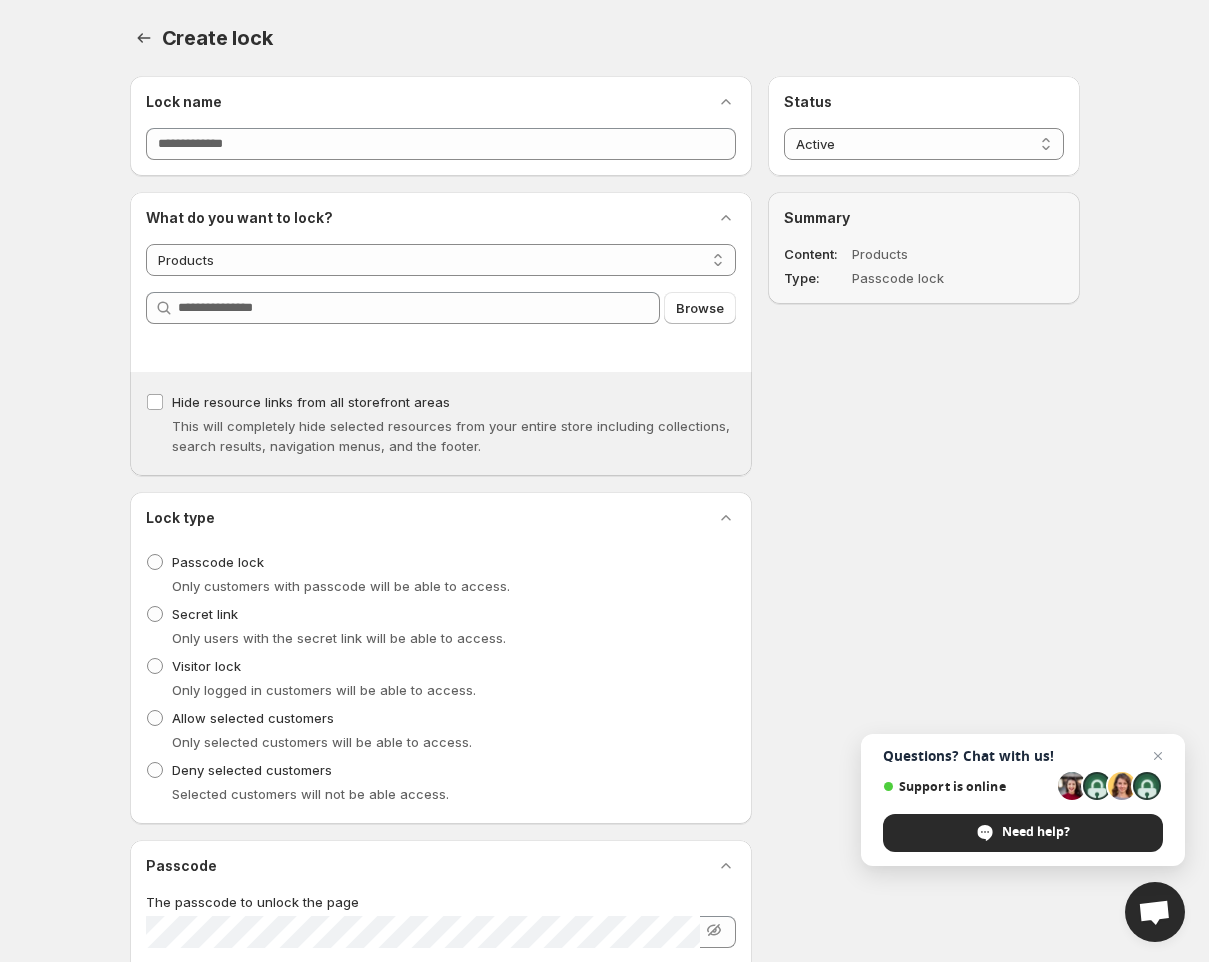 scroll, scrollTop: 0, scrollLeft: 0, axis: both 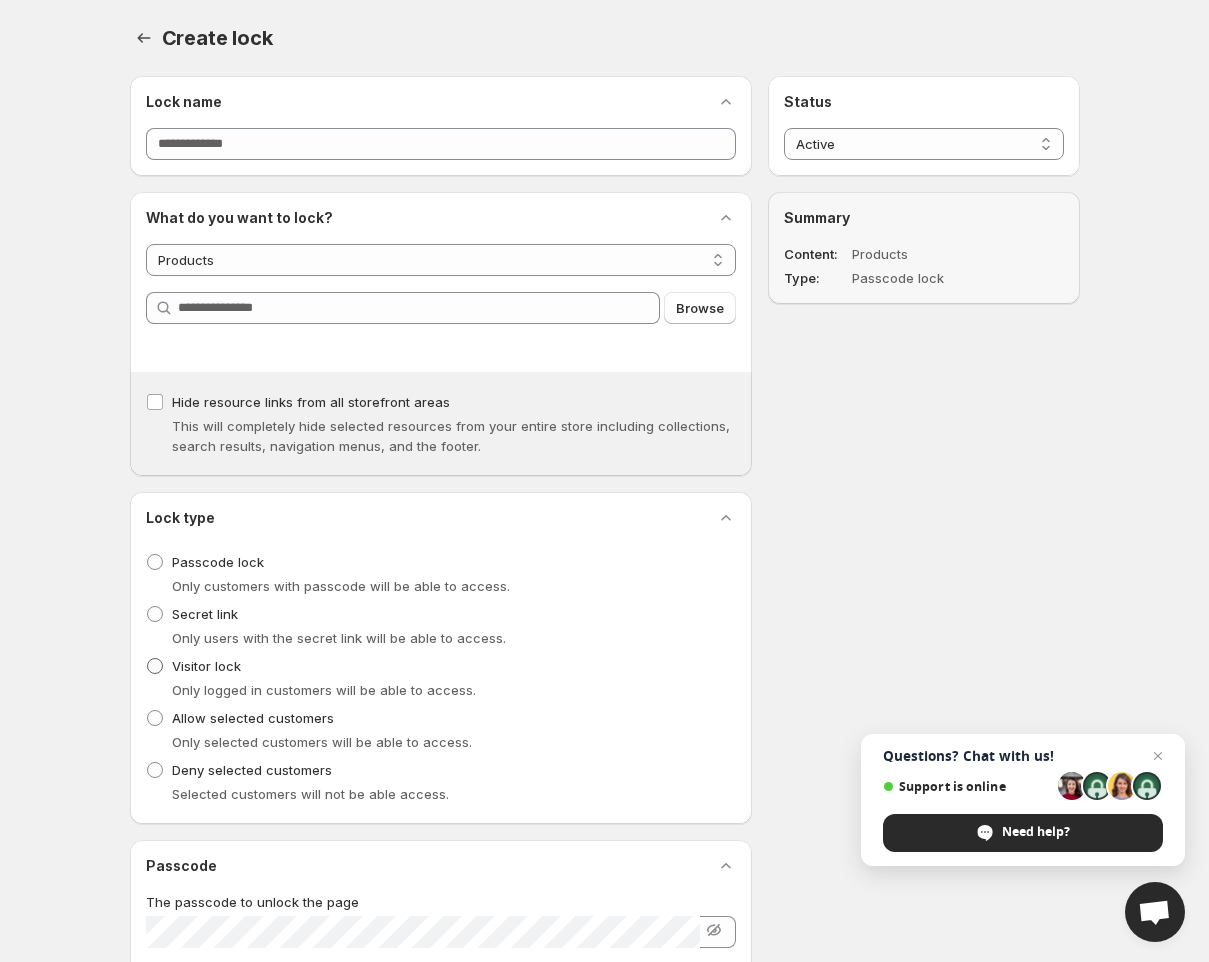 click on "Visitor lock" at bounding box center [206, 666] 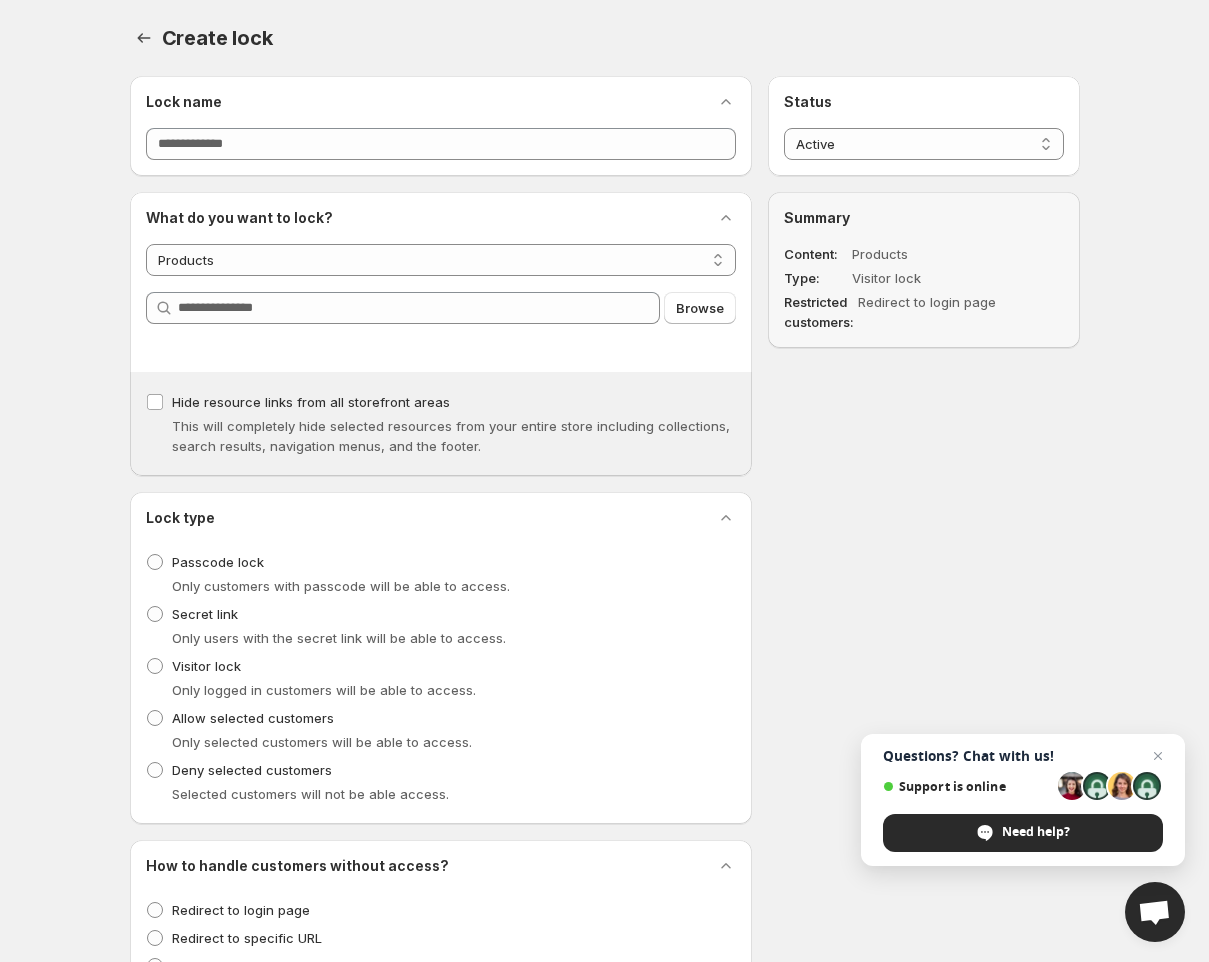 scroll, scrollTop: 0, scrollLeft: 0, axis: both 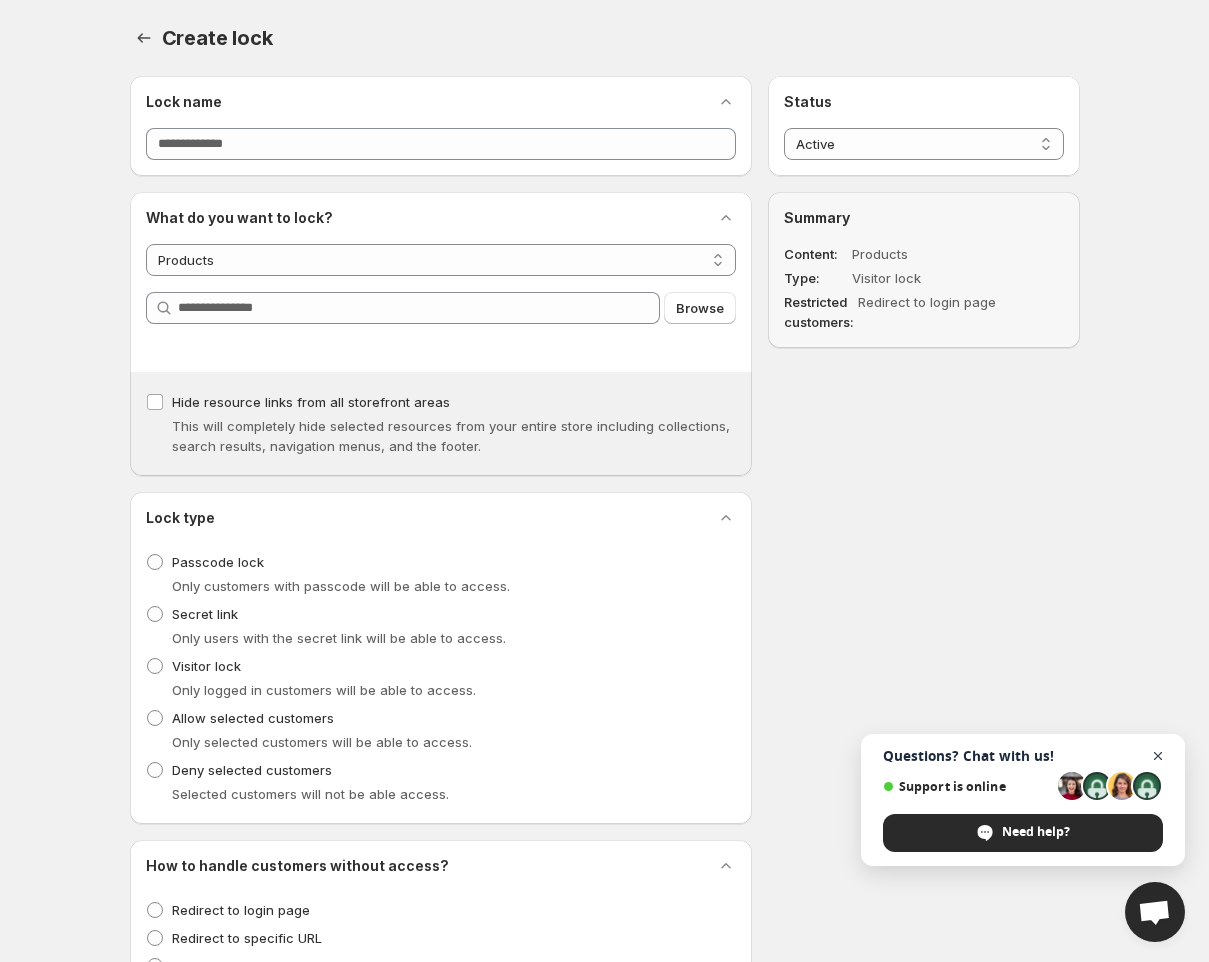 click at bounding box center [1158, 756] 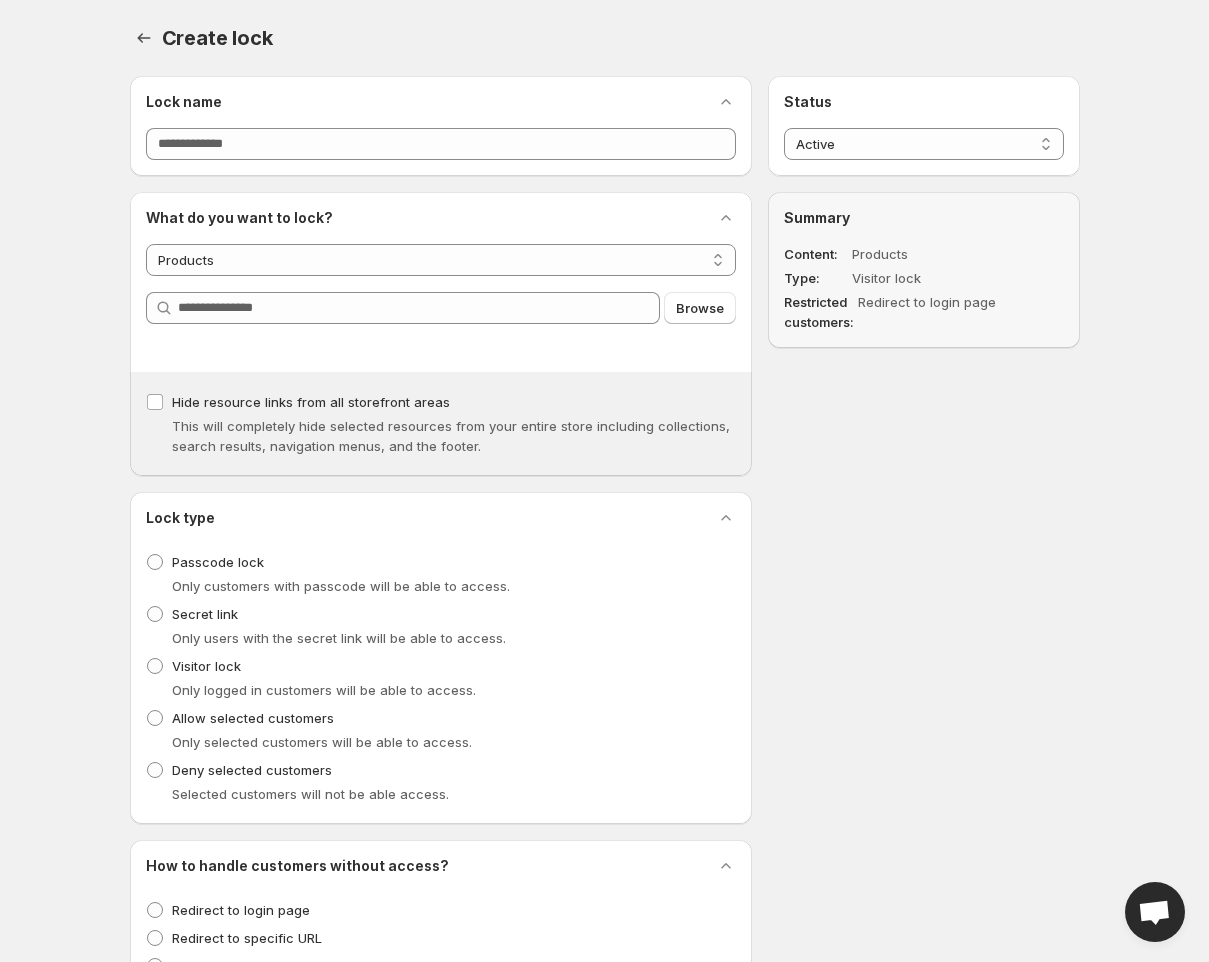 scroll, scrollTop: 0, scrollLeft: 0, axis: both 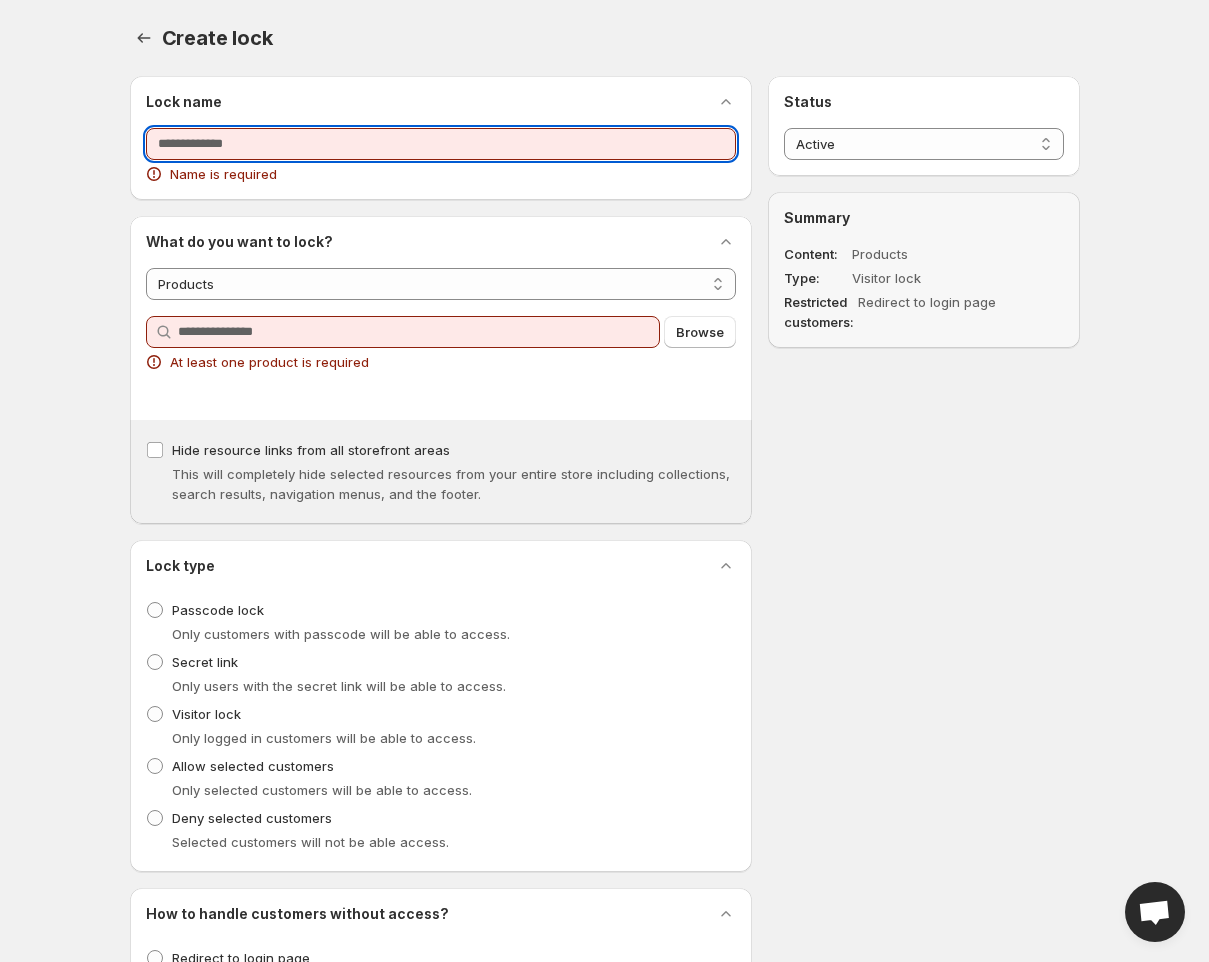 click on "Lock name" at bounding box center [441, 144] 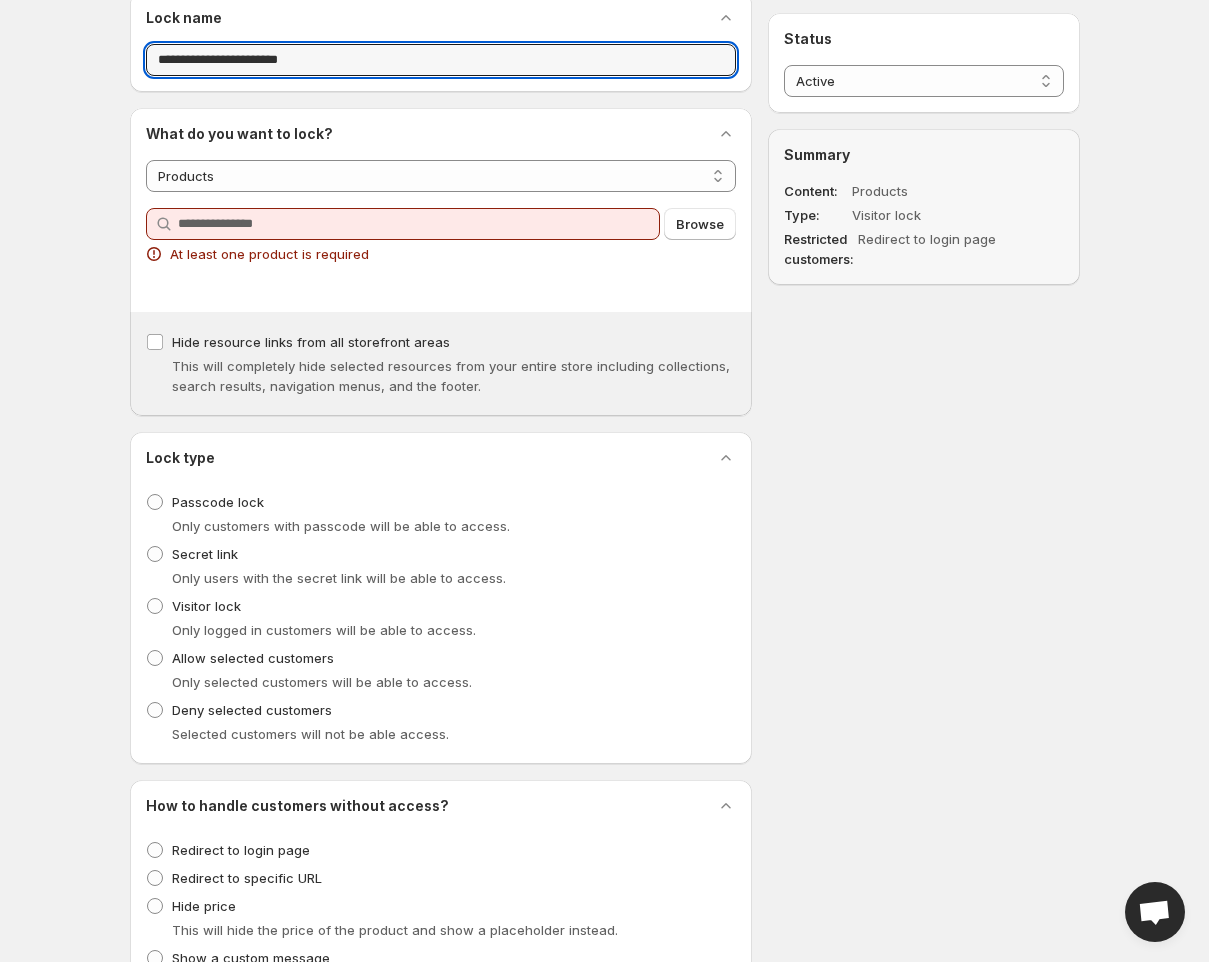 scroll, scrollTop: 97, scrollLeft: 0, axis: vertical 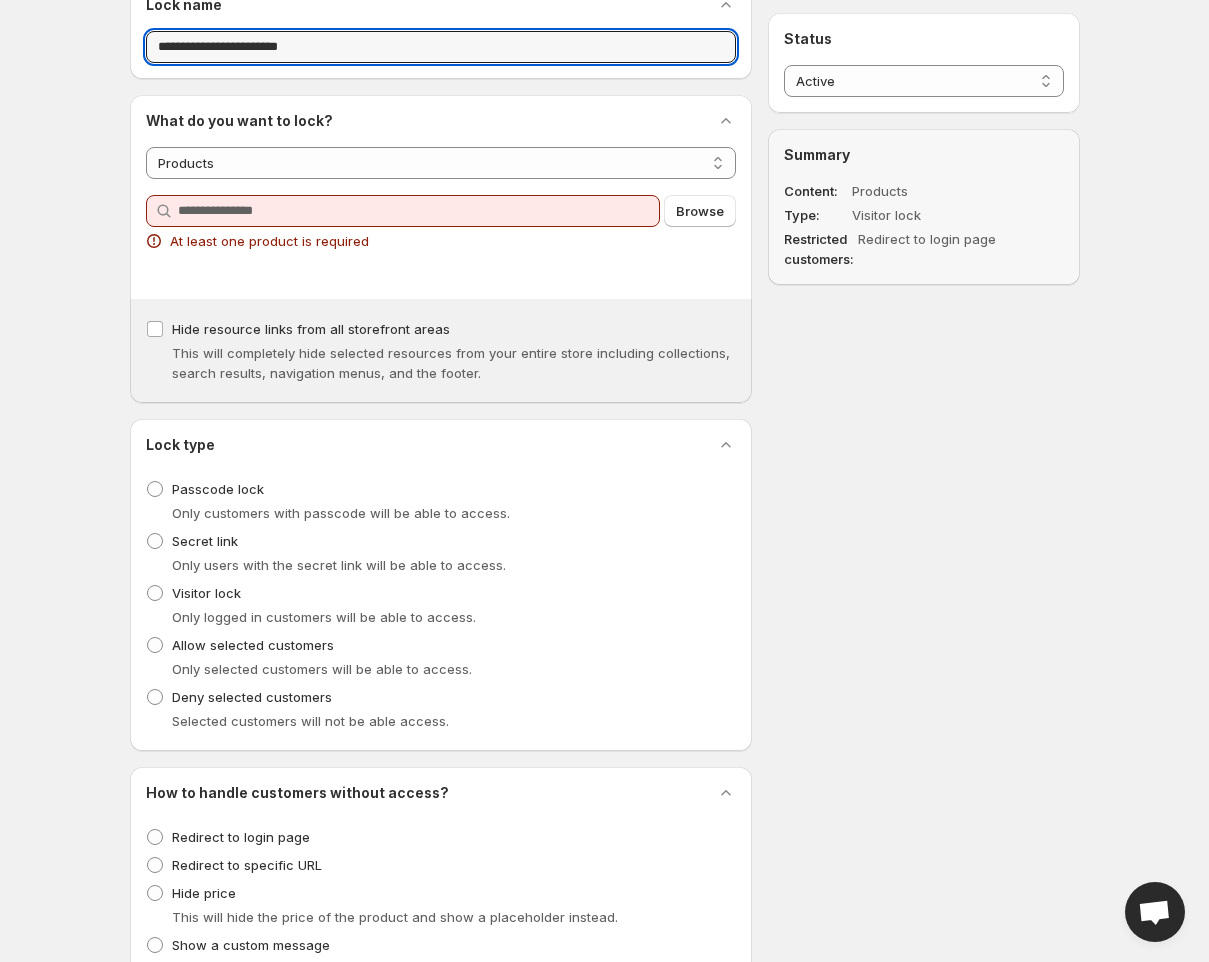 type on "**********" 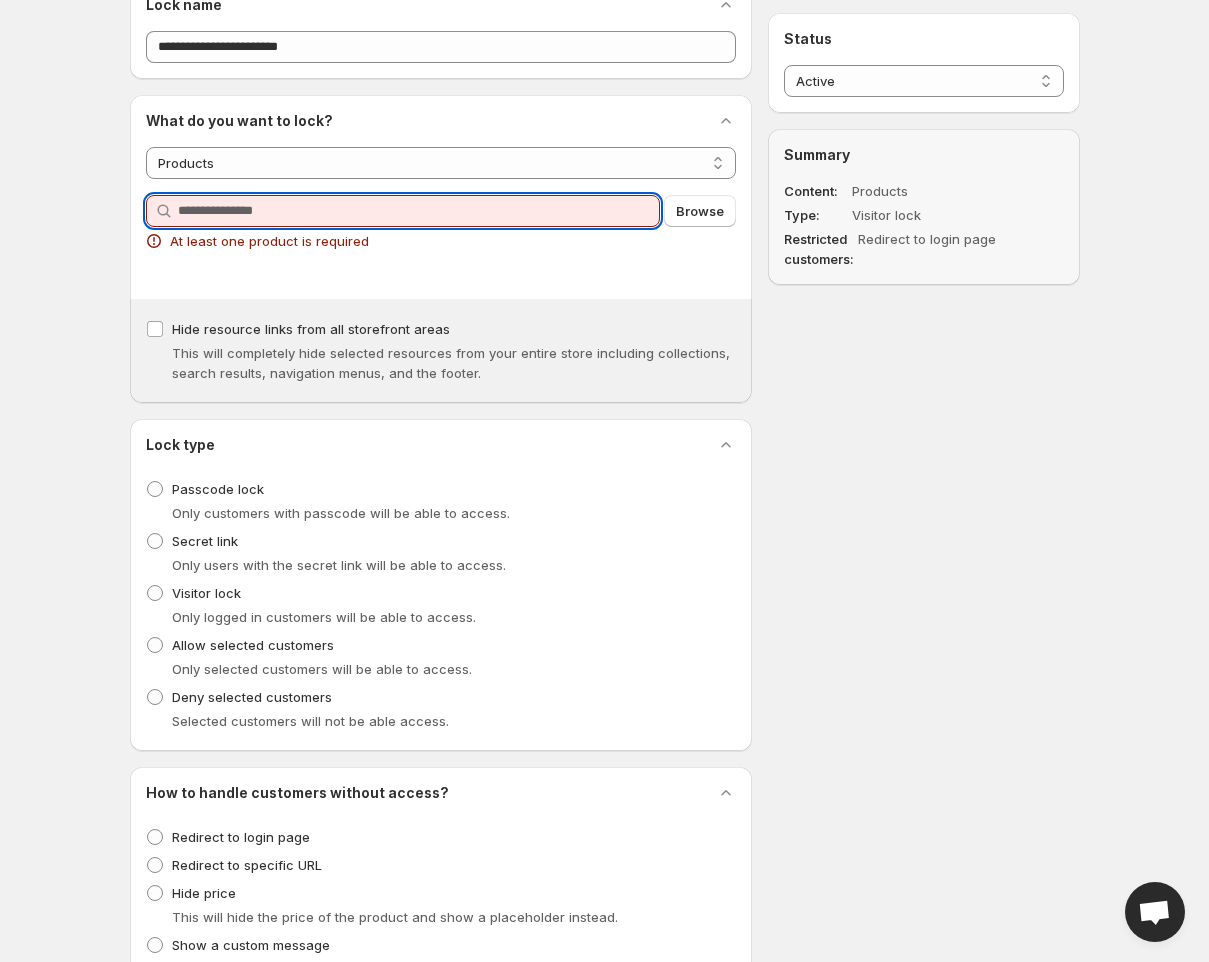 click on "Query" at bounding box center [419, 211] 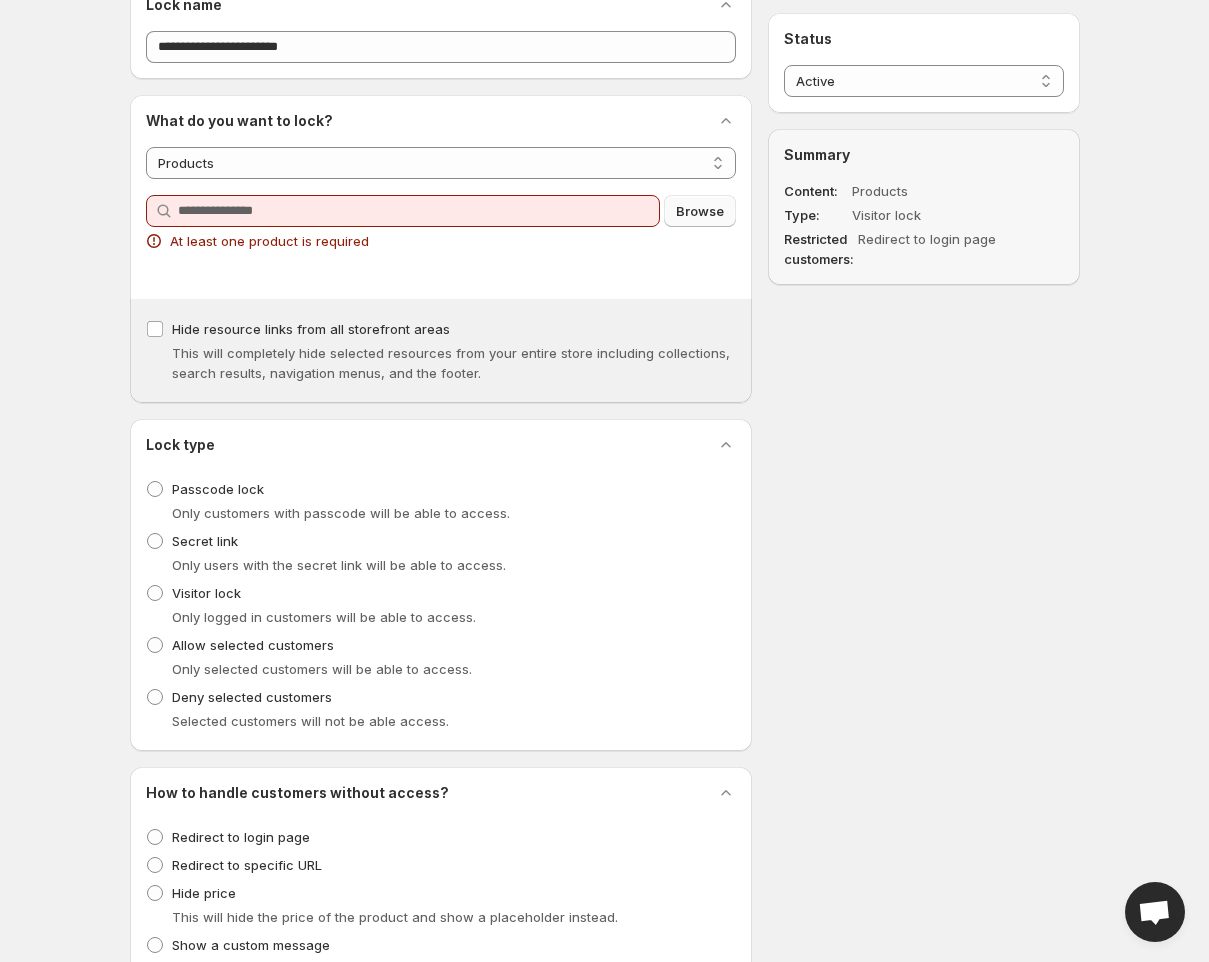 click on "Browse" at bounding box center (700, 211) 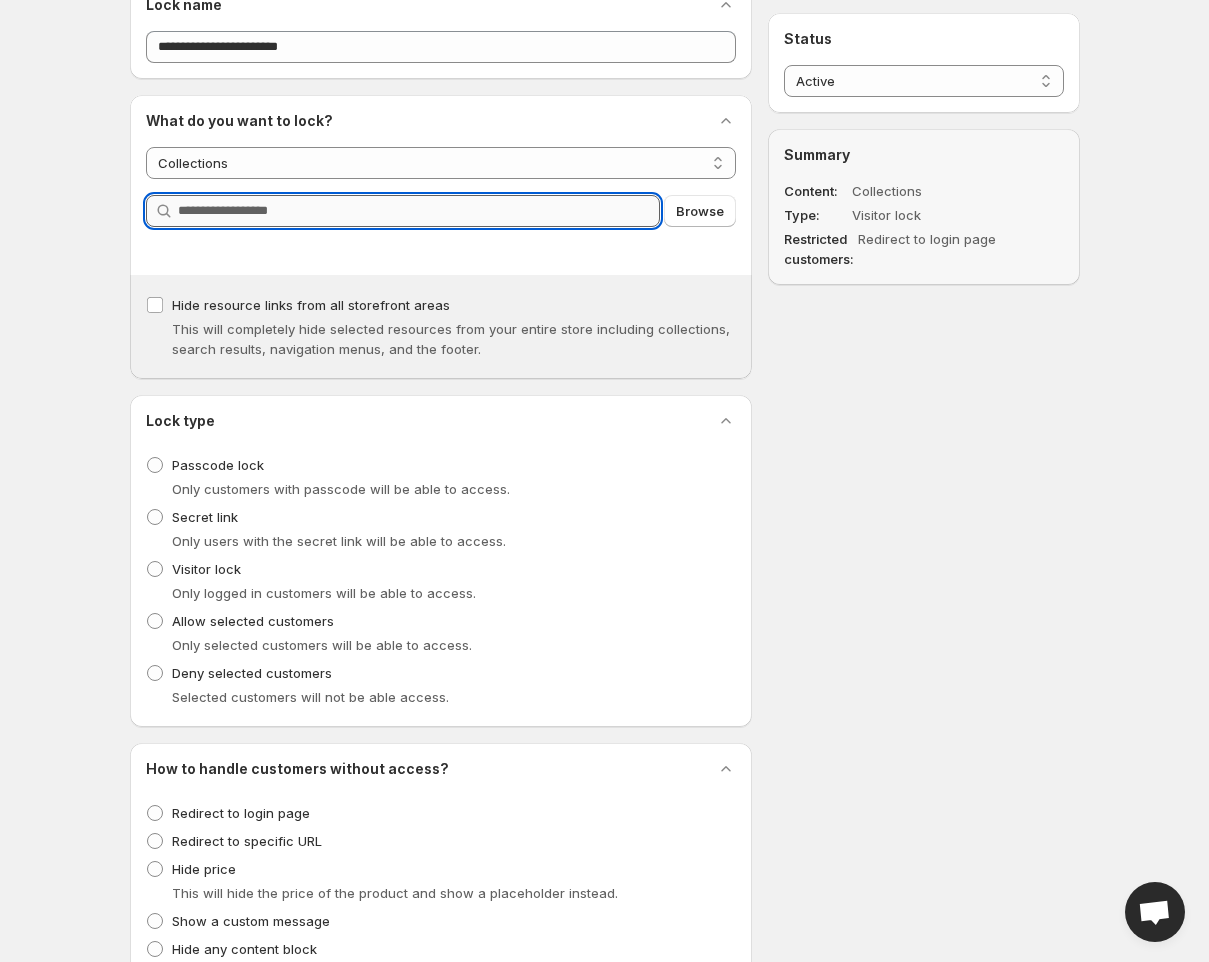 click on "Query" at bounding box center [419, 211] 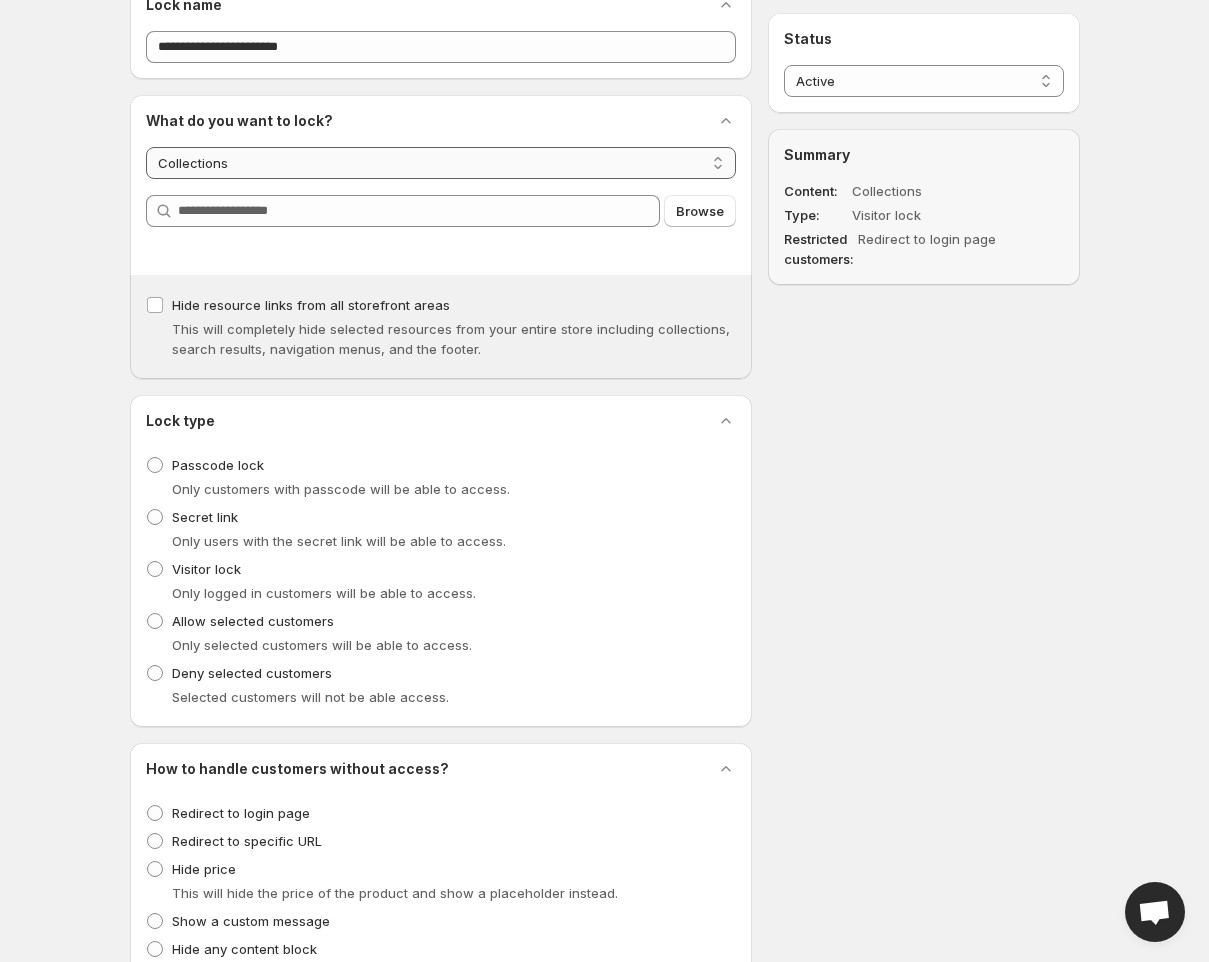 select on "*******" 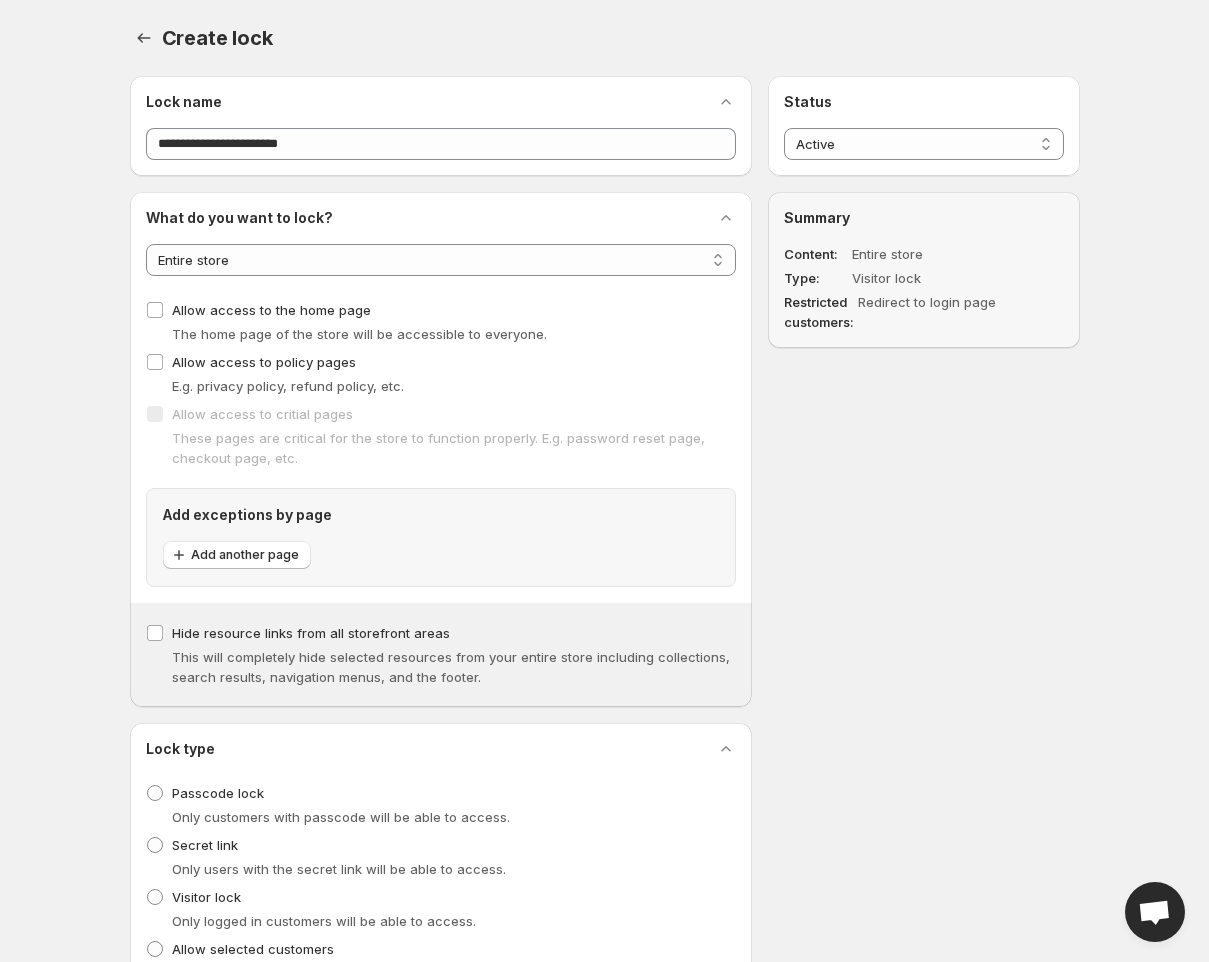 scroll, scrollTop: 0, scrollLeft: 0, axis: both 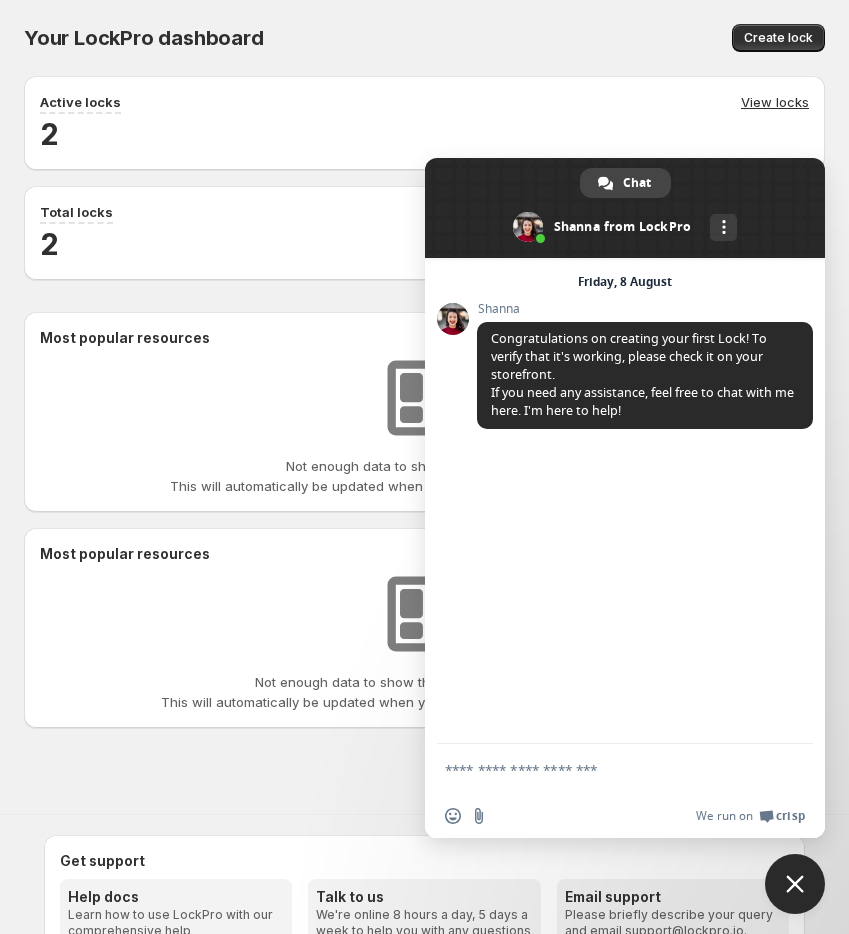 click at bounding box center [795, 884] 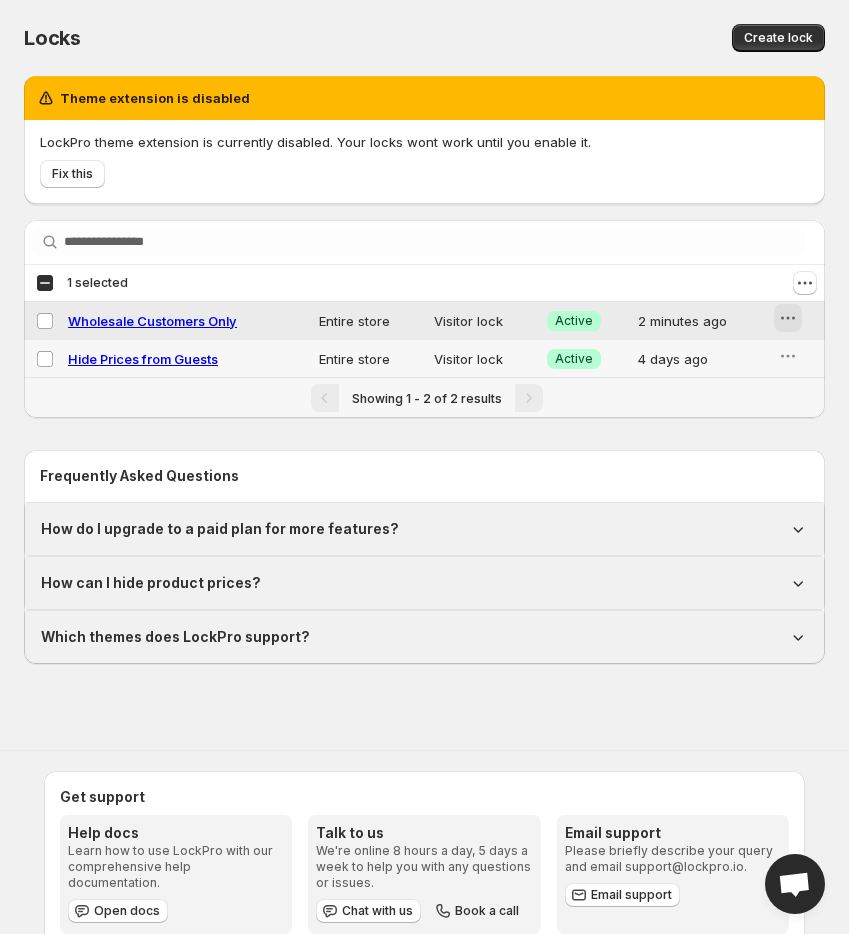 click 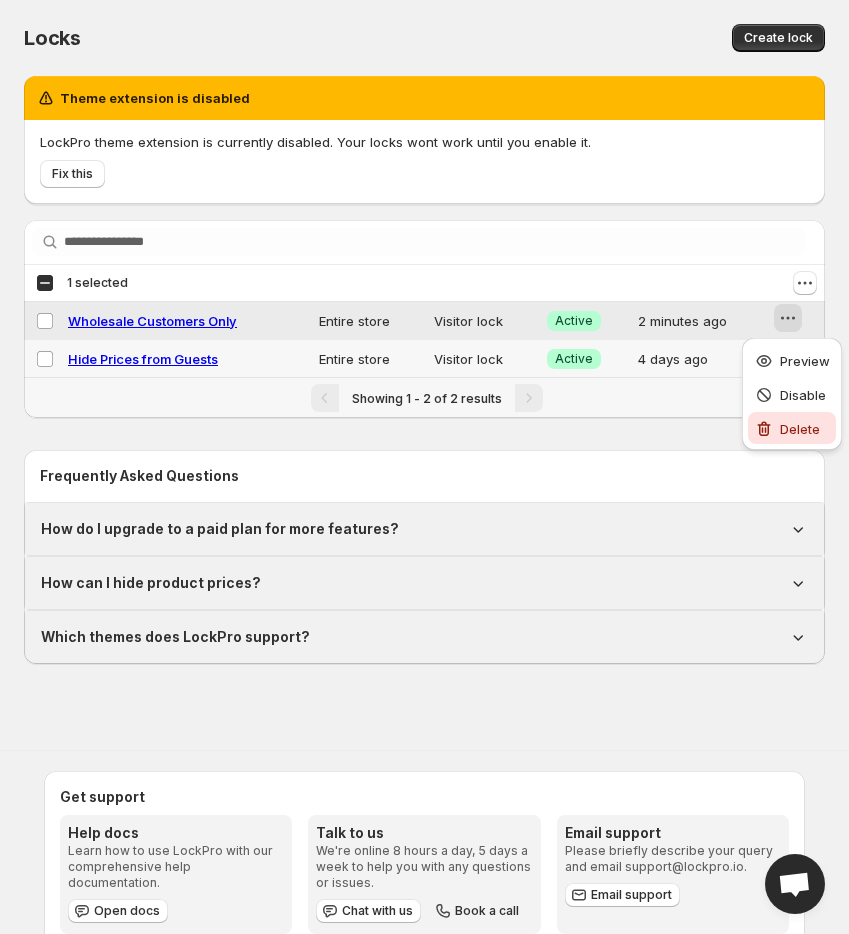 click on "Delete" at bounding box center [800, 429] 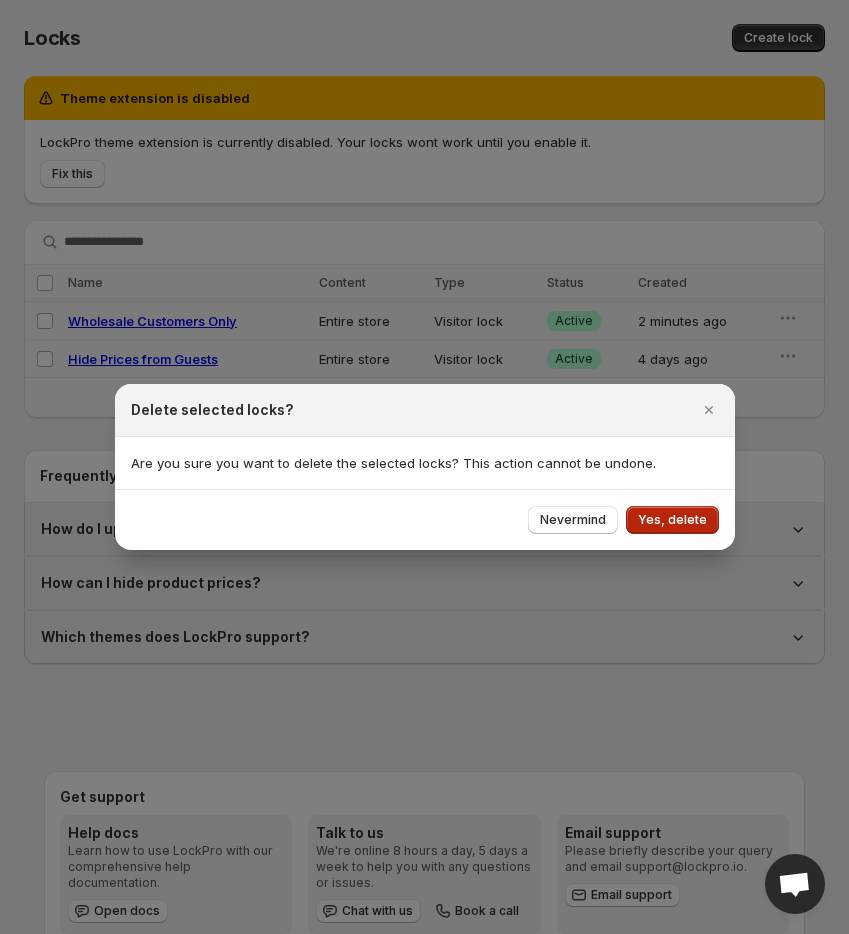 click on "Yes, delete" at bounding box center [672, 520] 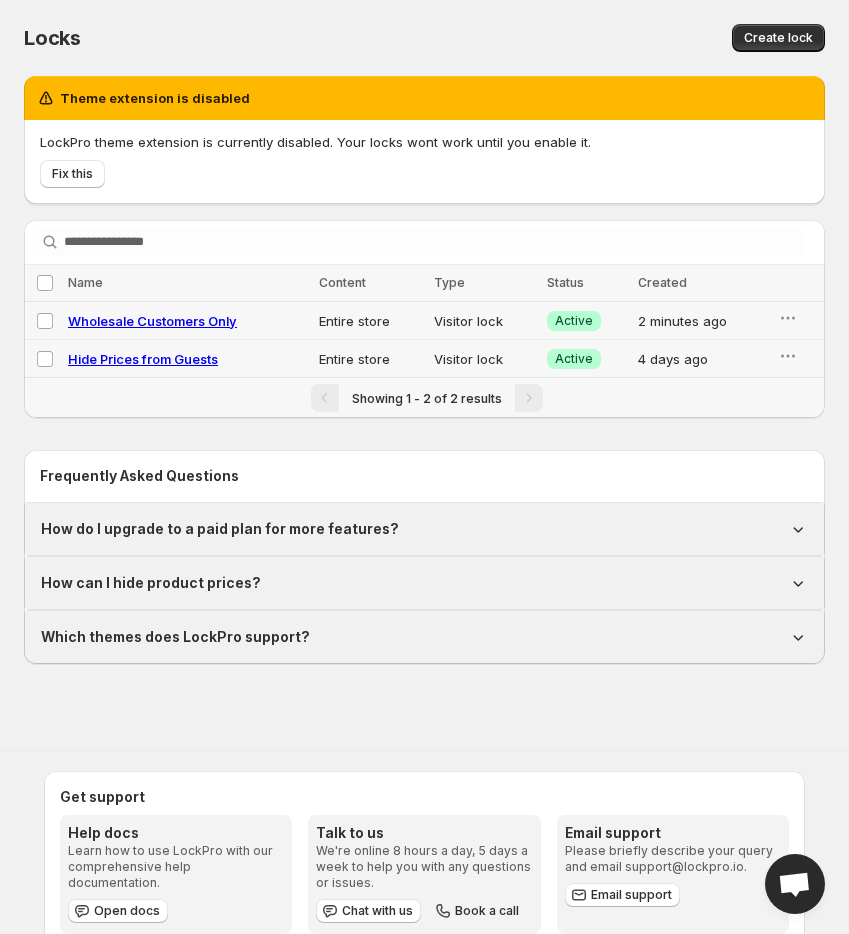 click on "Hide Prices from Guests" at bounding box center [143, 359] 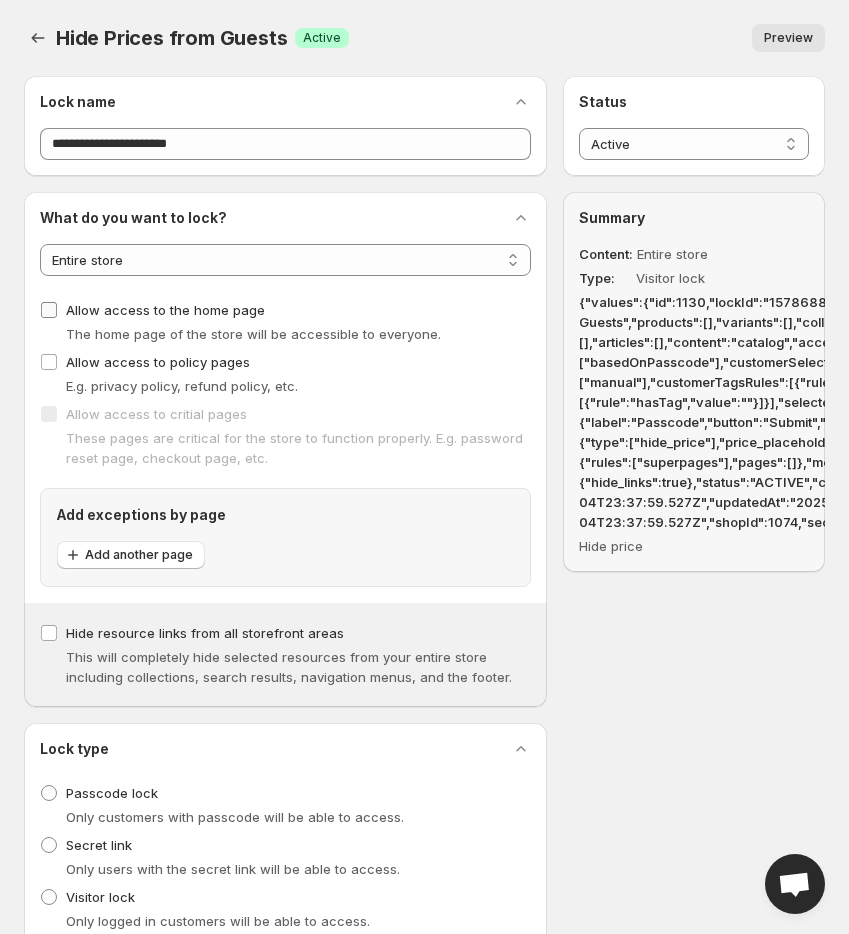 click on "Allow access to the home page" at bounding box center (165, 310) 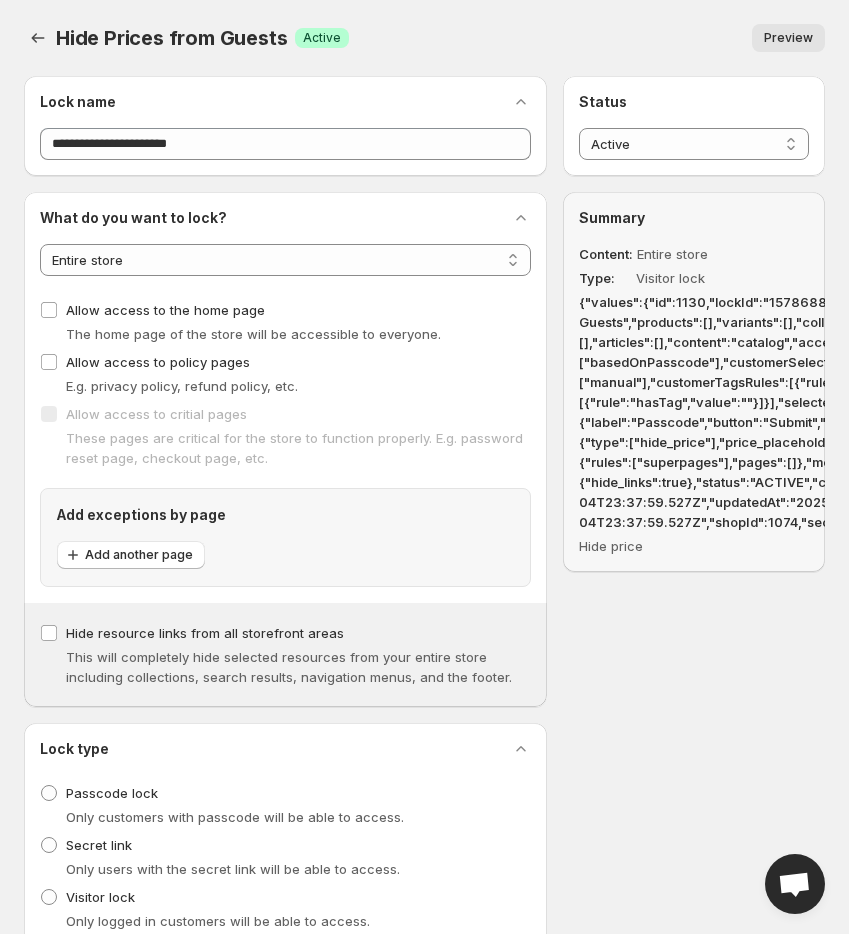 click on "Preview" at bounding box center (788, 38) 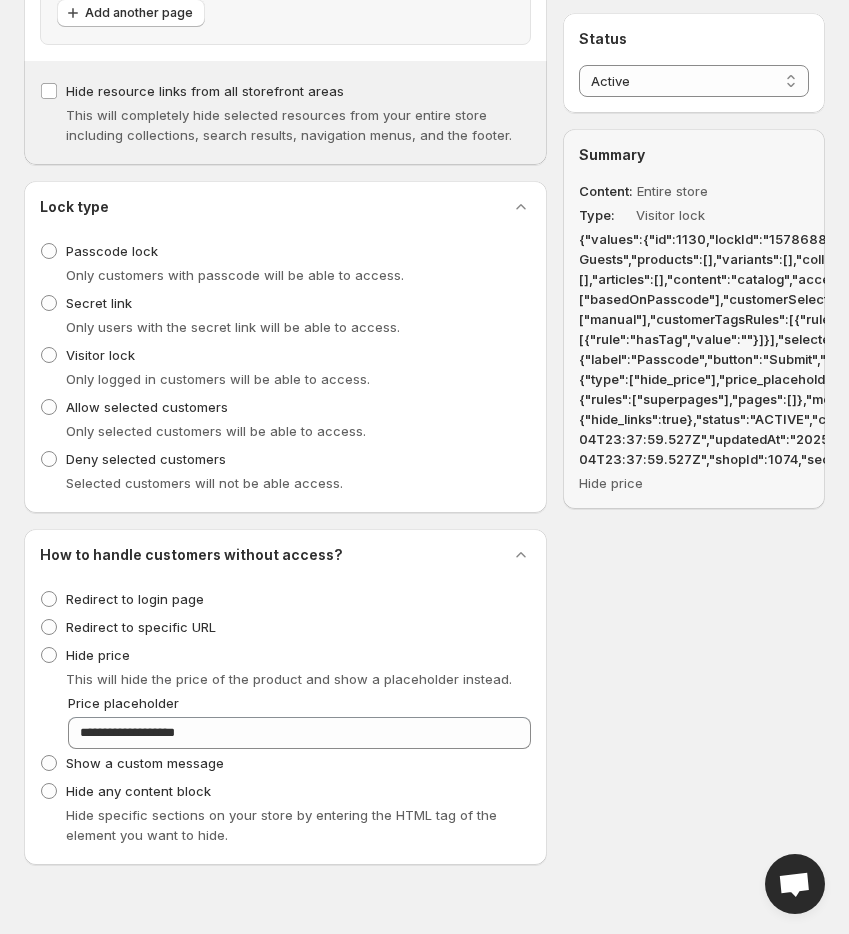 scroll, scrollTop: 540, scrollLeft: 0, axis: vertical 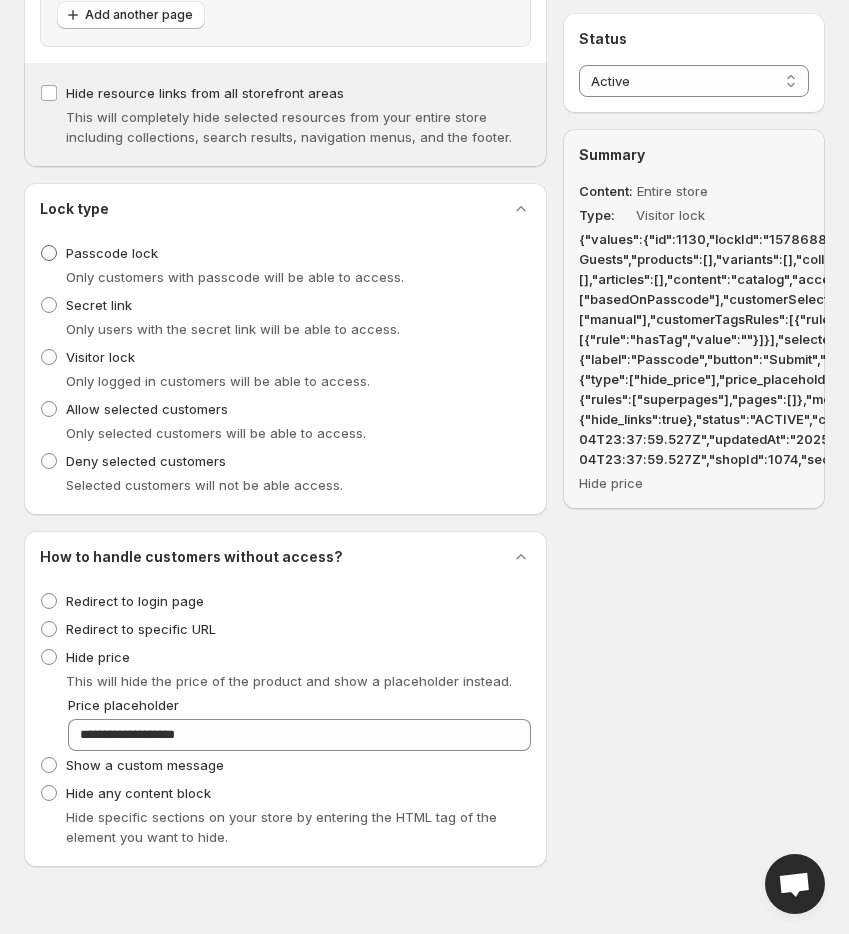 click on "Passcode lock" at bounding box center (112, 253) 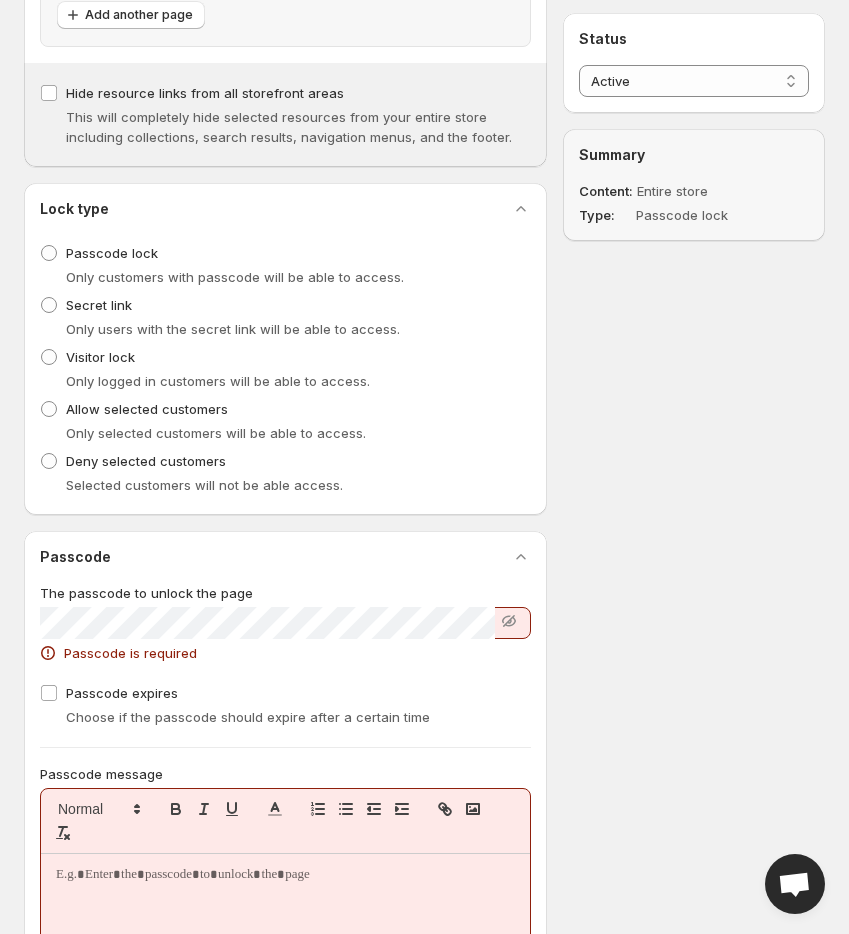 scroll, scrollTop: 696, scrollLeft: 0, axis: vertical 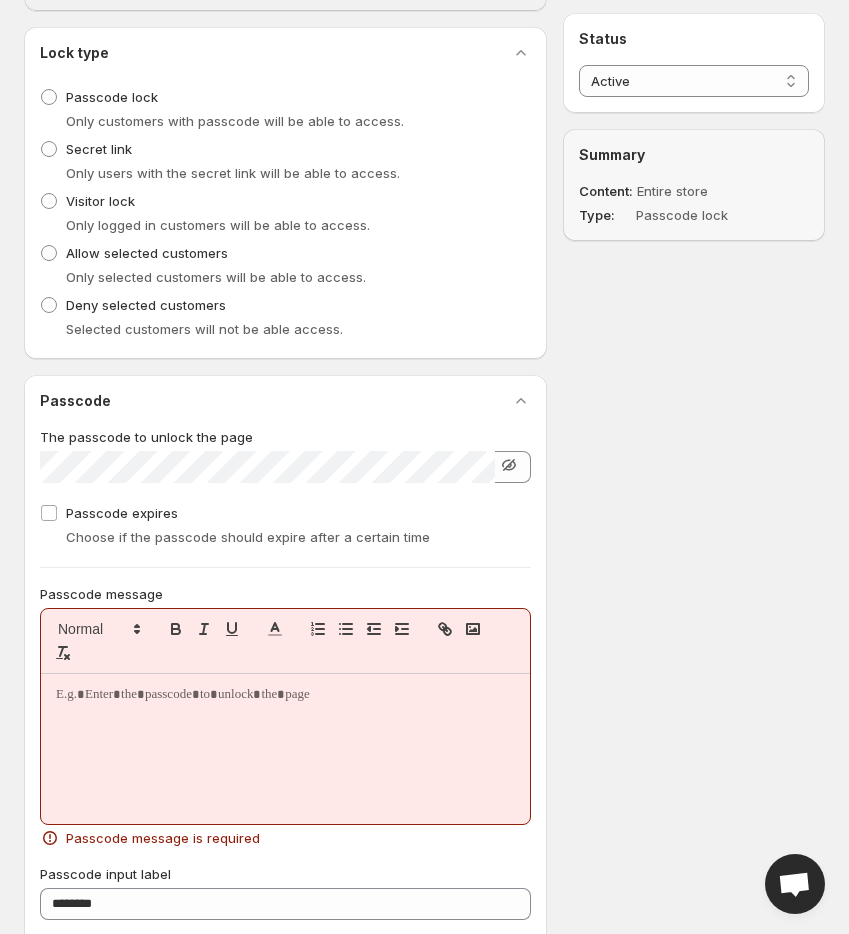 click 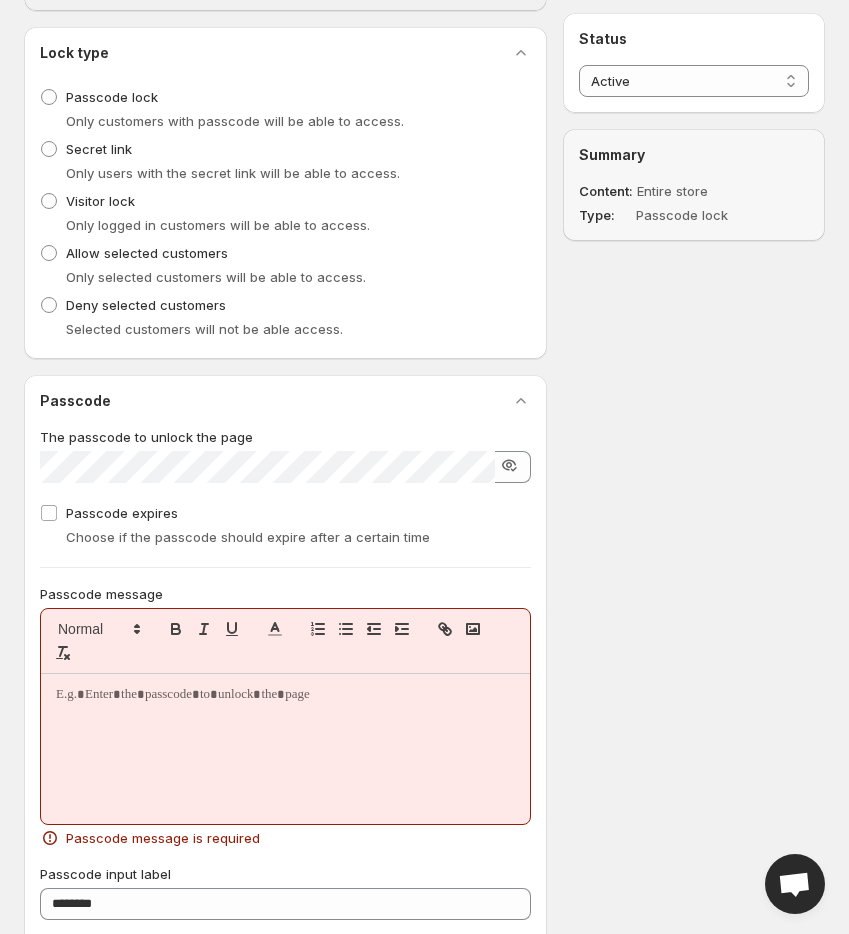 click at bounding box center [285, 749] 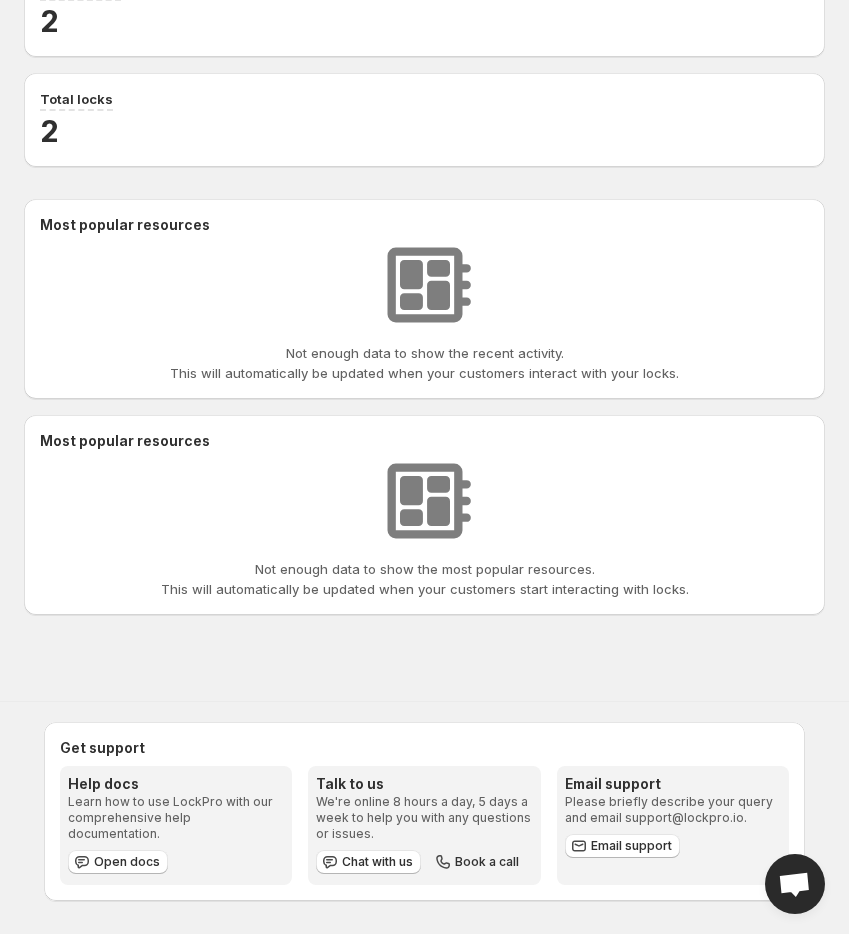 scroll, scrollTop: 0, scrollLeft: 0, axis: both 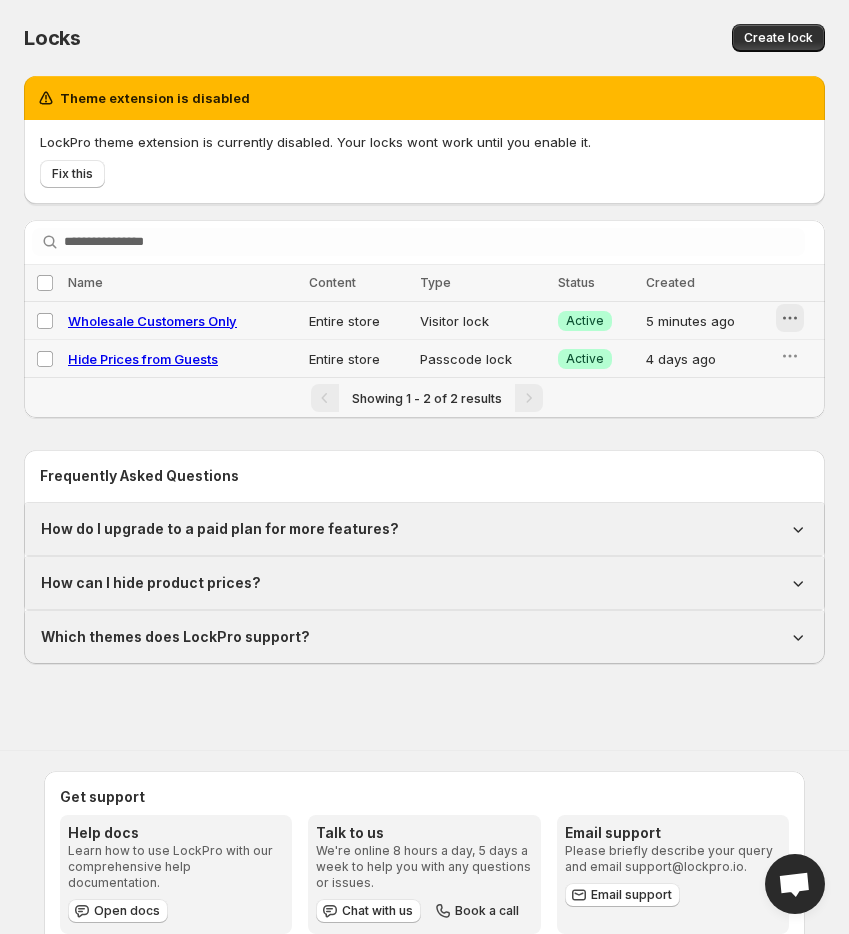 click 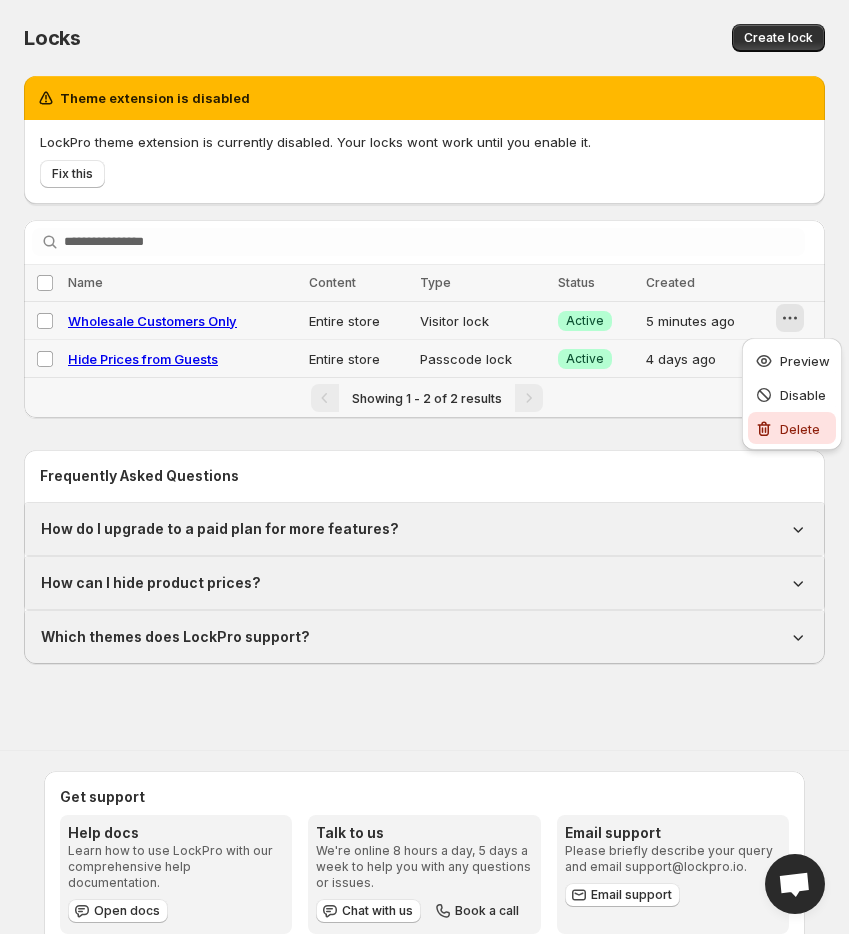 click on "Delete" at bounding box center (800, 429) 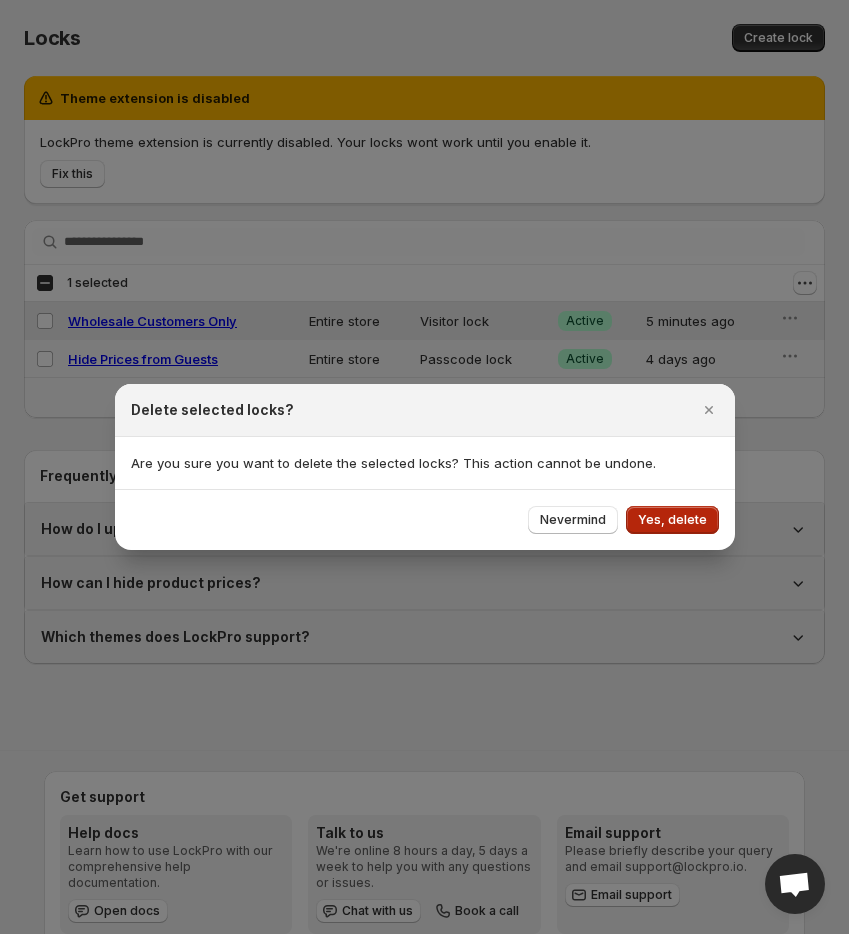 click on "Yes, delete" at bounding box center [672, 520] 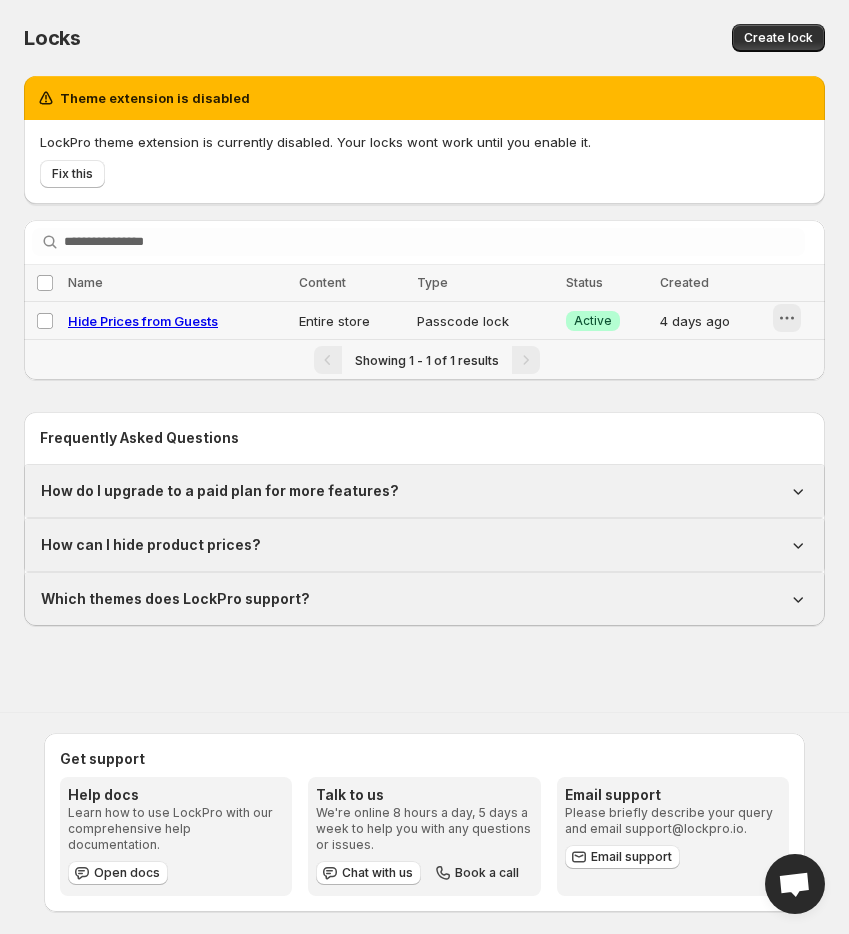 click 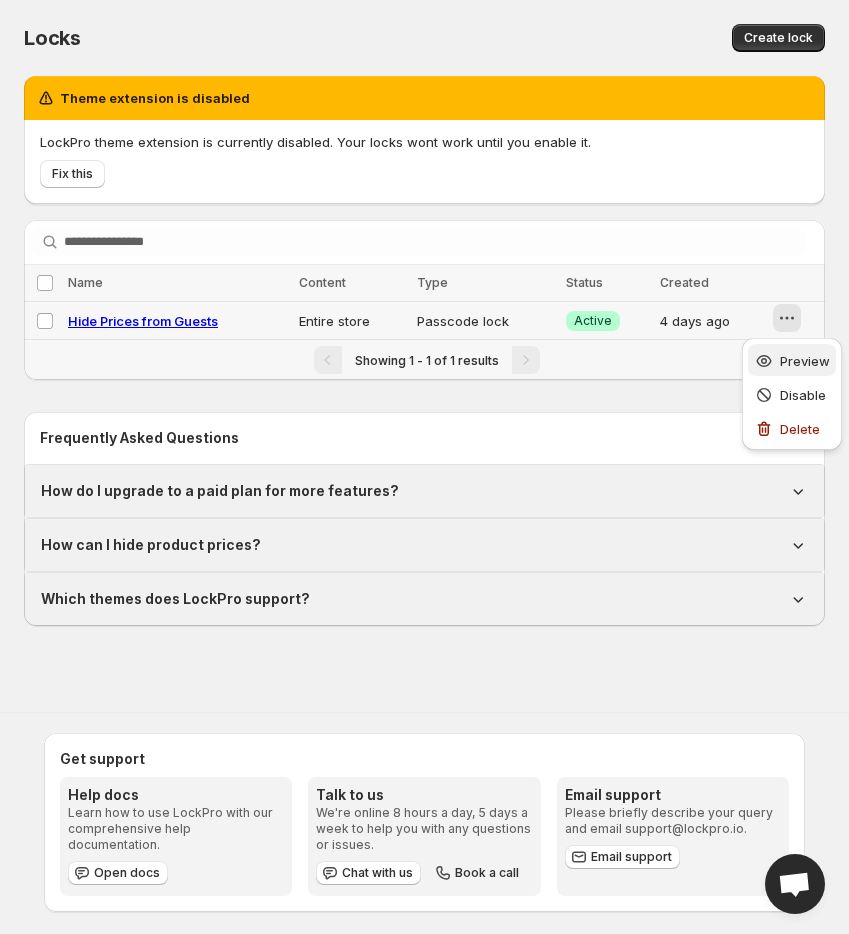 click on "Preview" at bounding box center (805, 361) 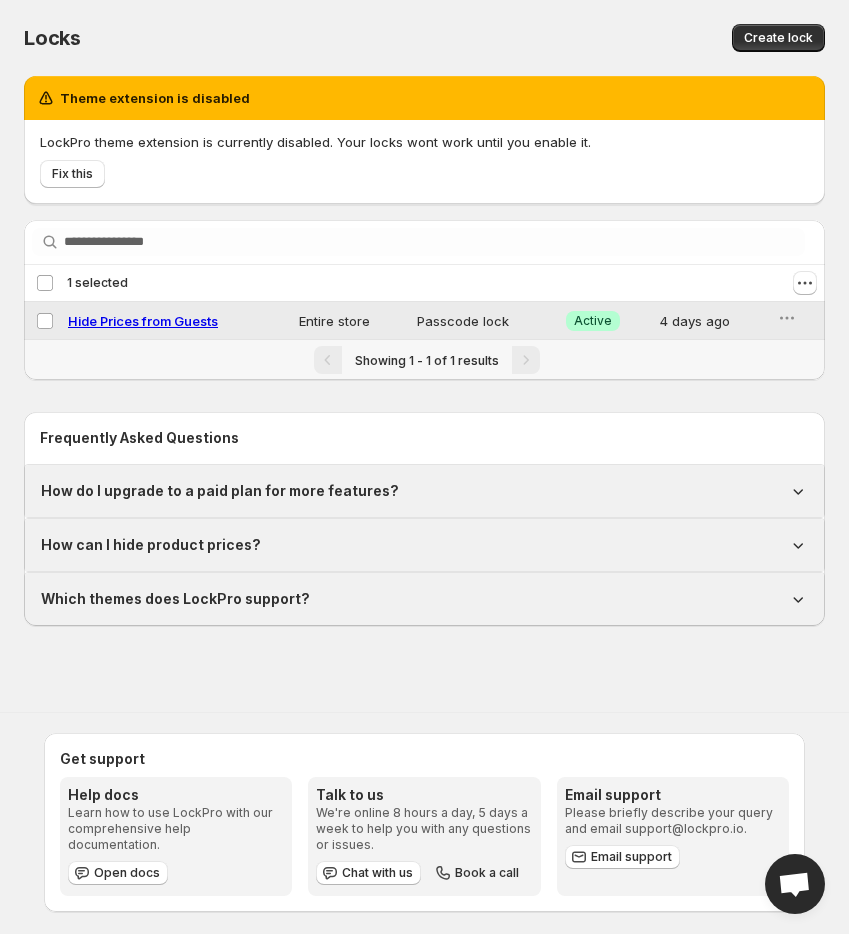 click on "Hide Prices from Guests" at bounding box center (143, 321) 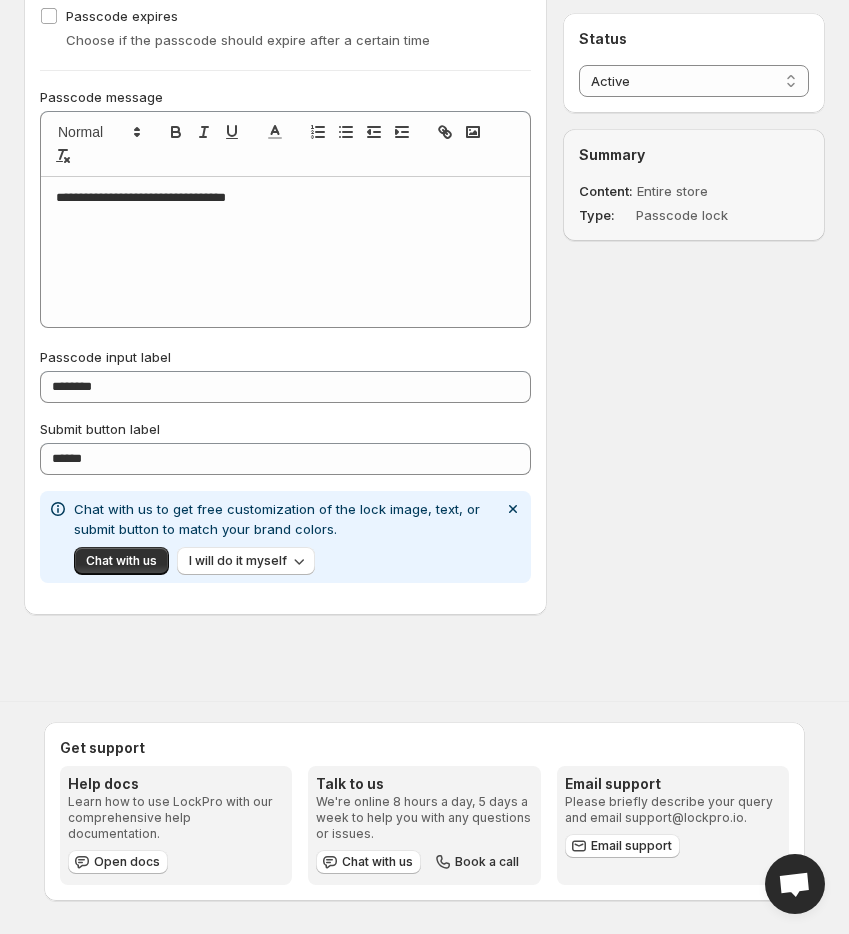 scroll, scrollTop: 1192, scrollLeft: 0, axis: vertical 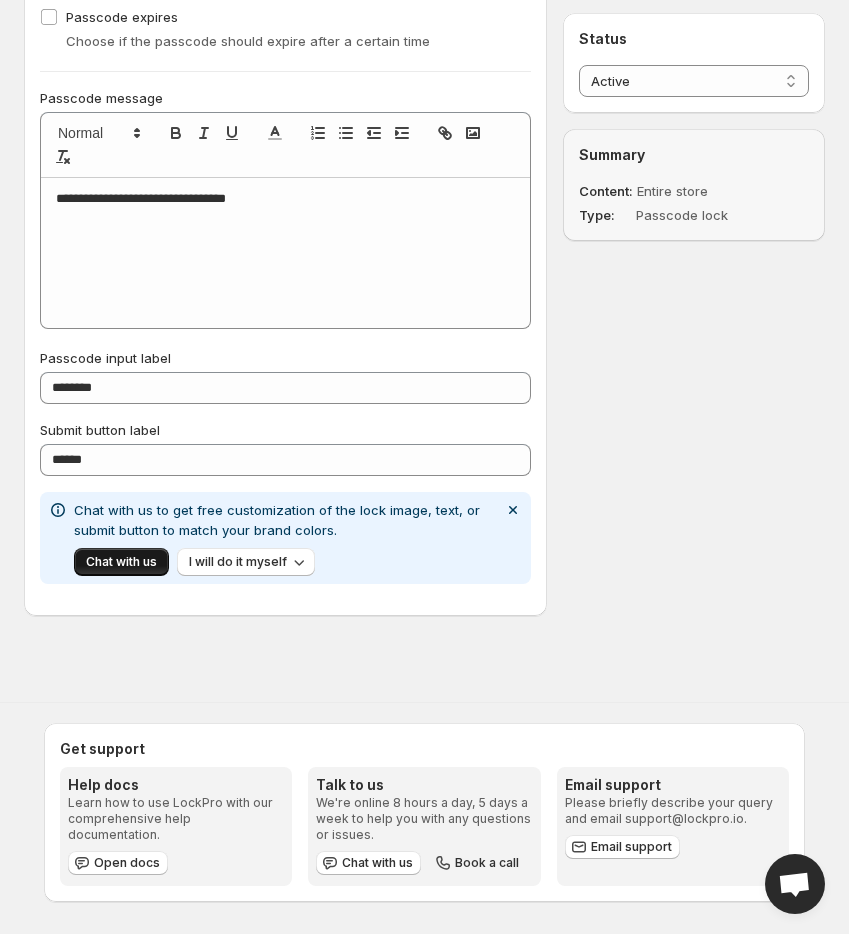 click on "Chat with us" at bounding box center [121, 562] 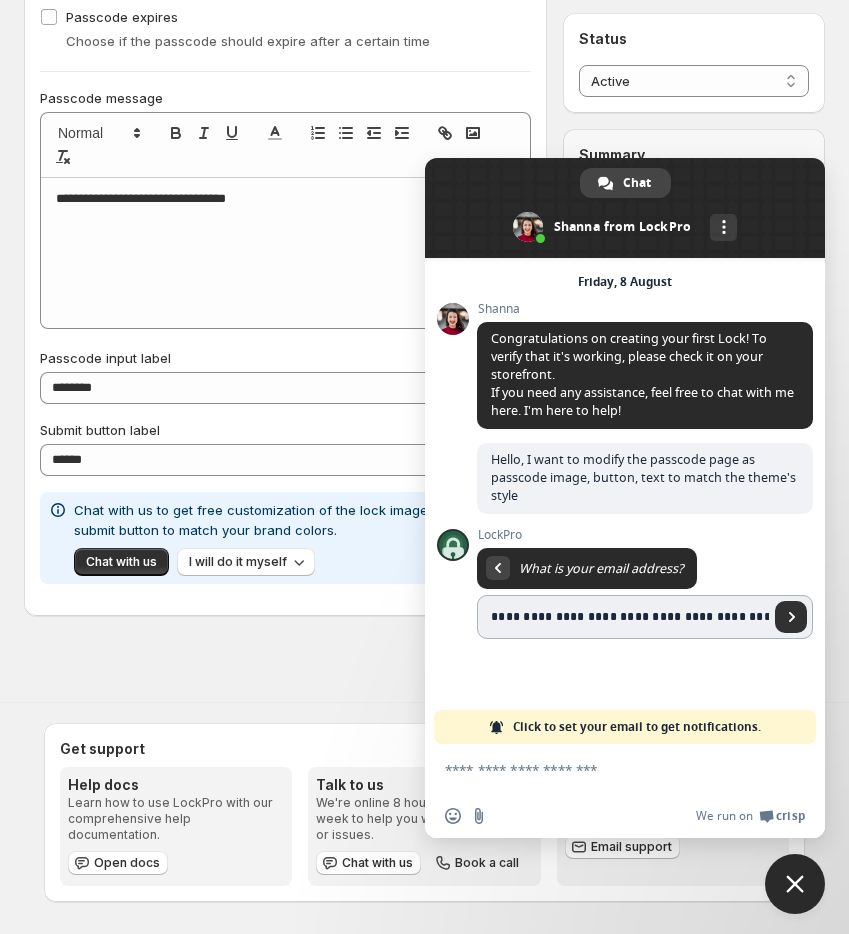 type on "**********" 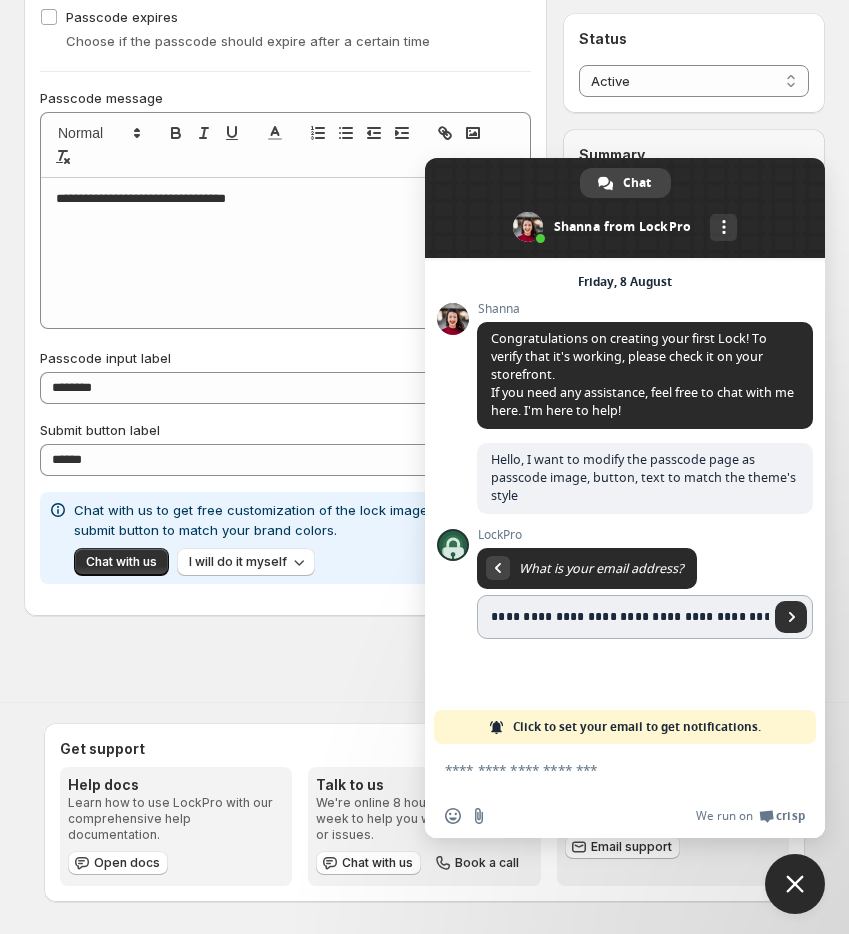 click at bounding box center (792, 617) 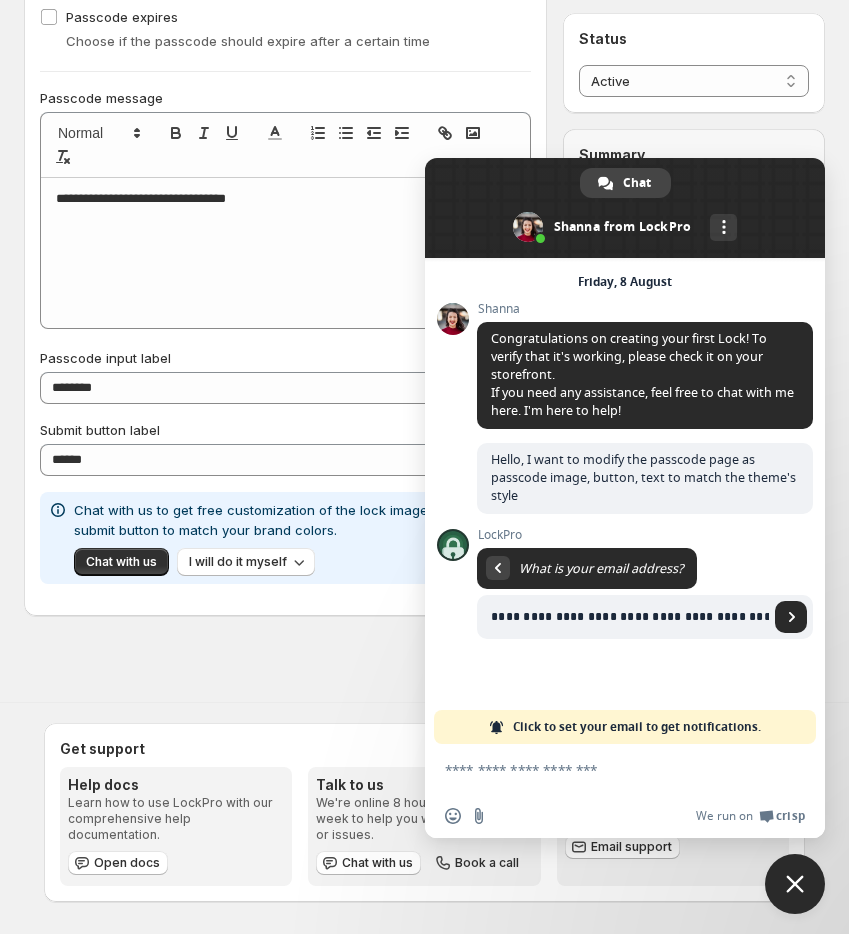 drag, startPoint x: 768, startPoint y: 600, endPoint x: 251, endPoint y: 601, distance: 517.001 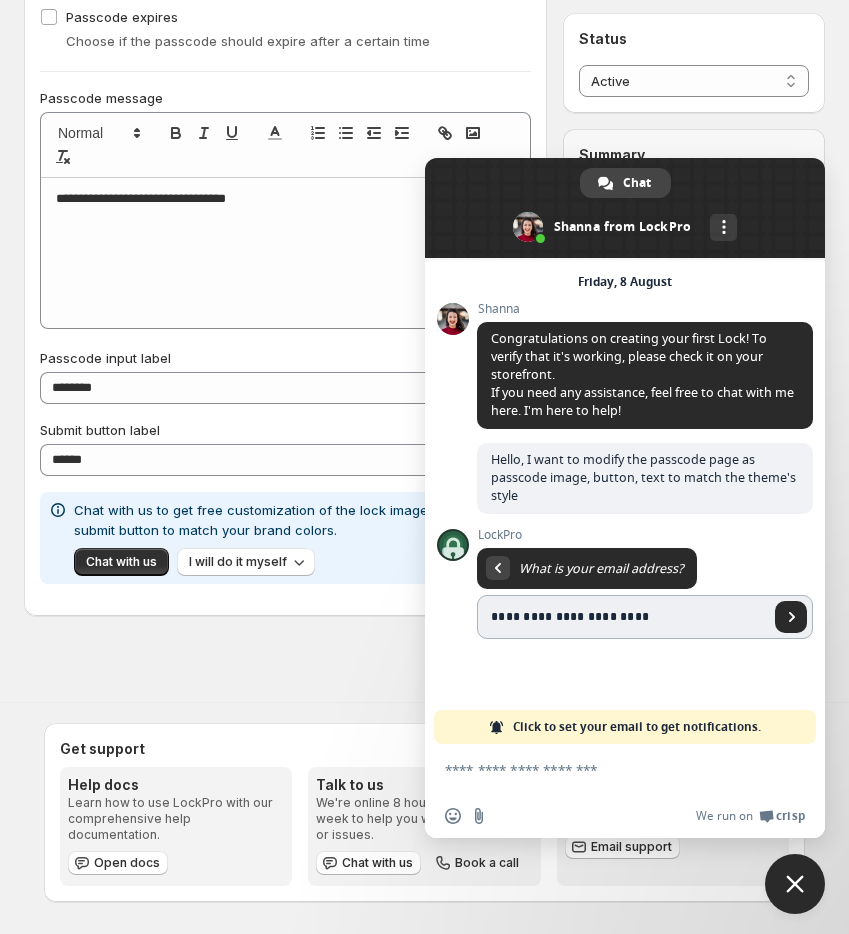 type on "**********" 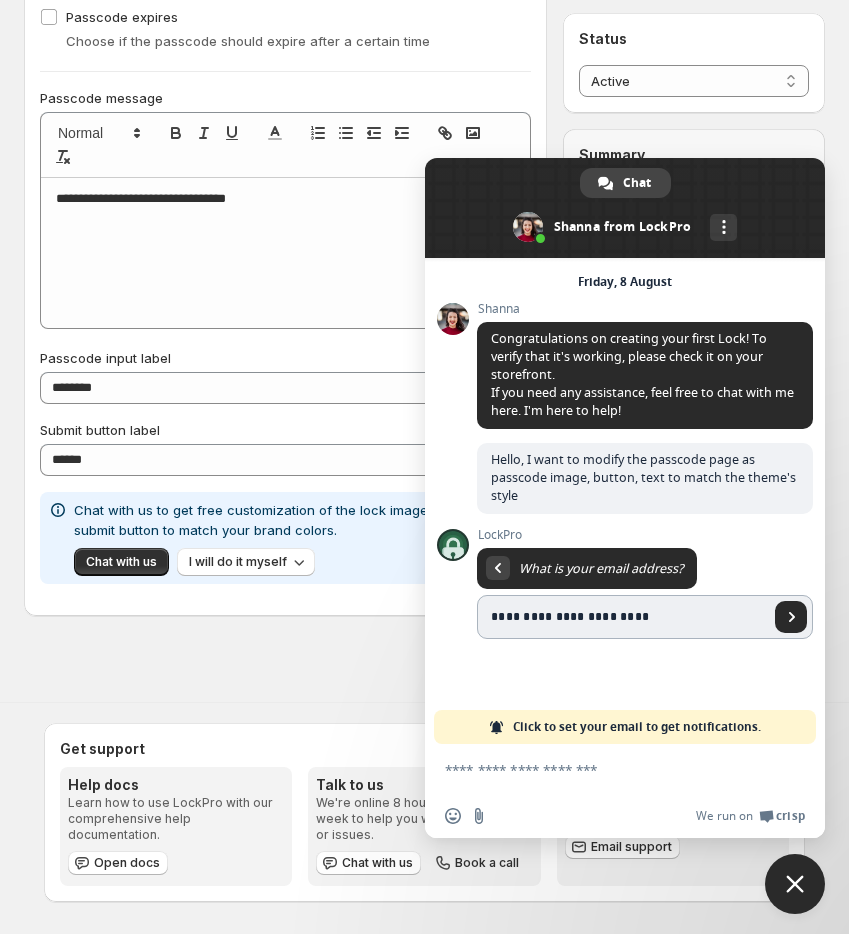 click on "**********" at bounding box center [645, 617] 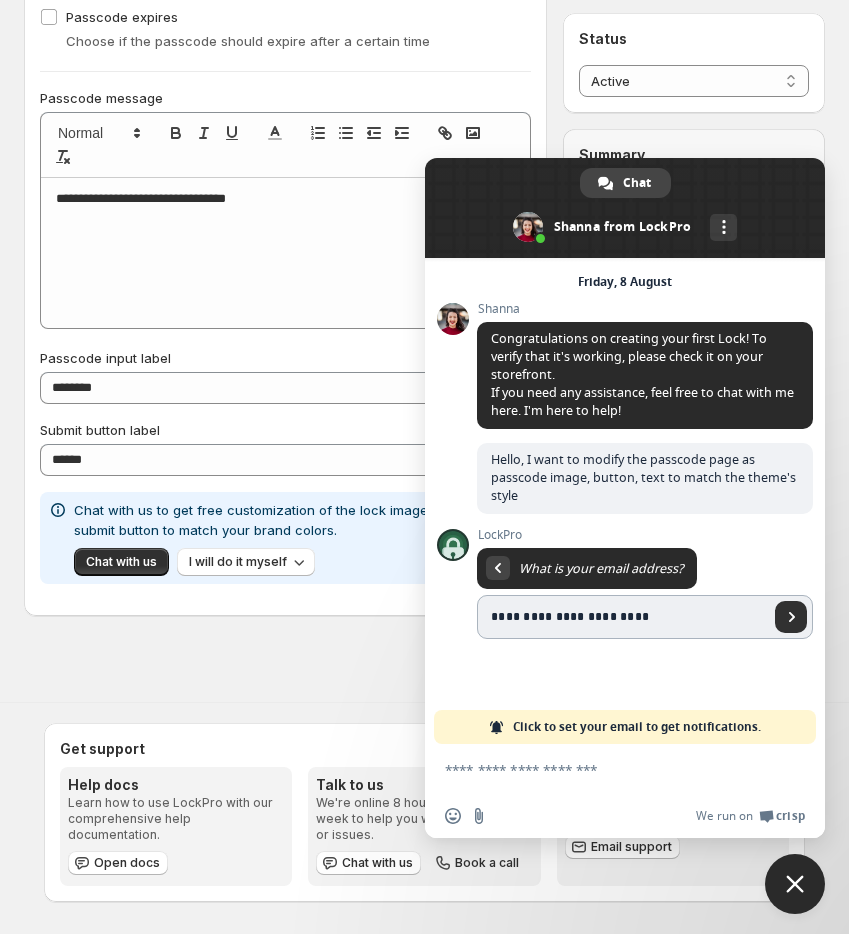 click at bounding box center [791, 617] 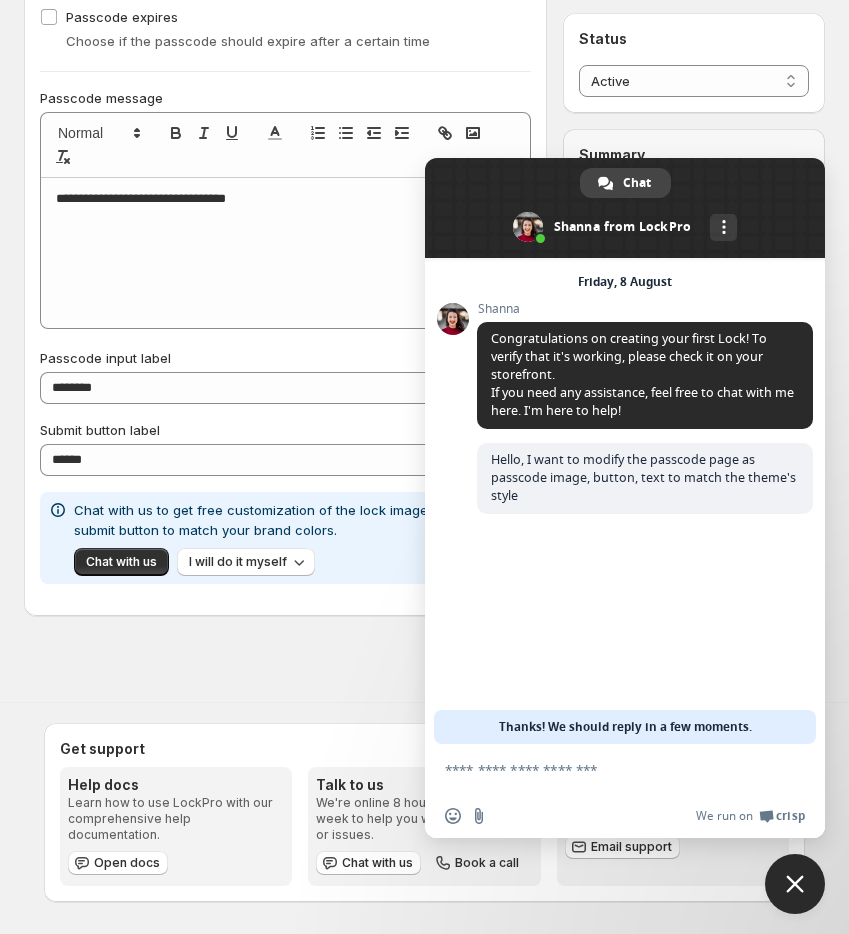 paste on "**********" 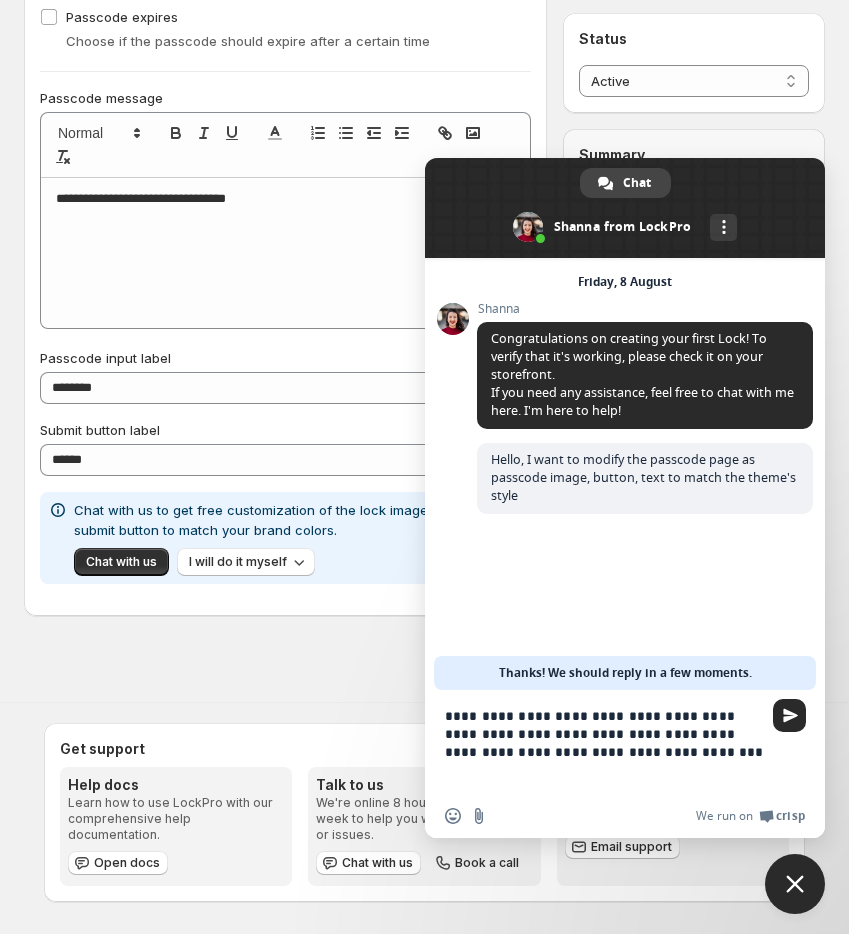 scroll, scrollTop: 0, scrollLeft: 0, axis: both 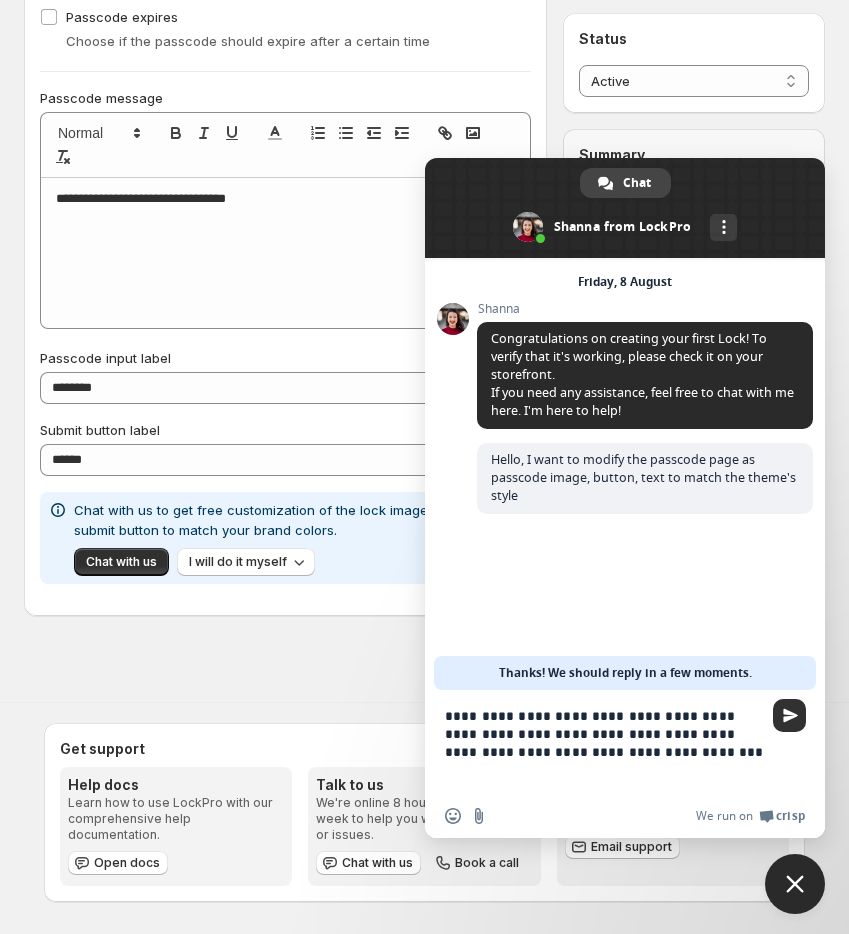 type on "**********" 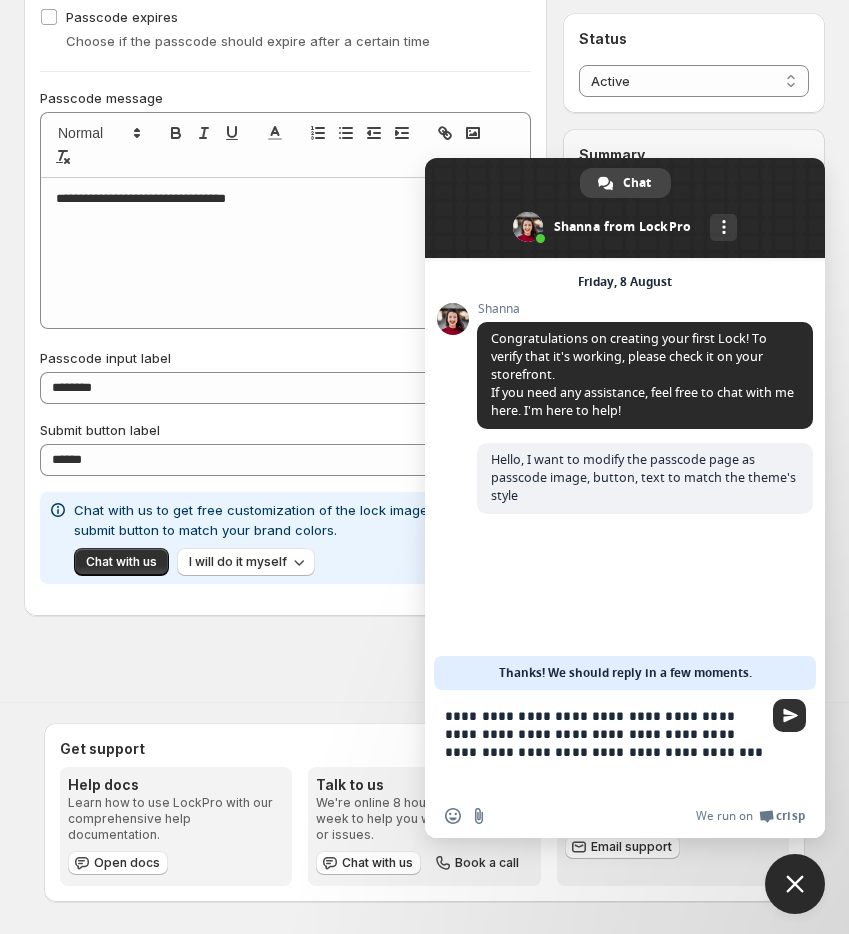click at bounding box center (790, 715) 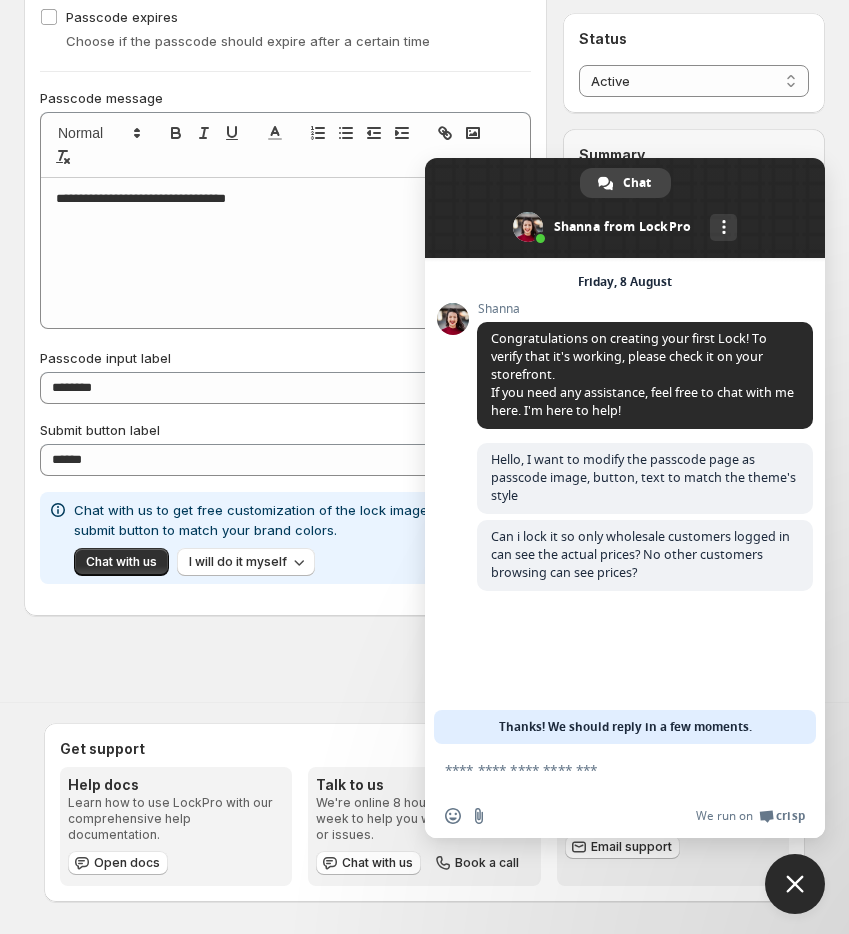 click on "Summary Content: Entire store Type: Passcode lock" at bounding box center (694, 185) 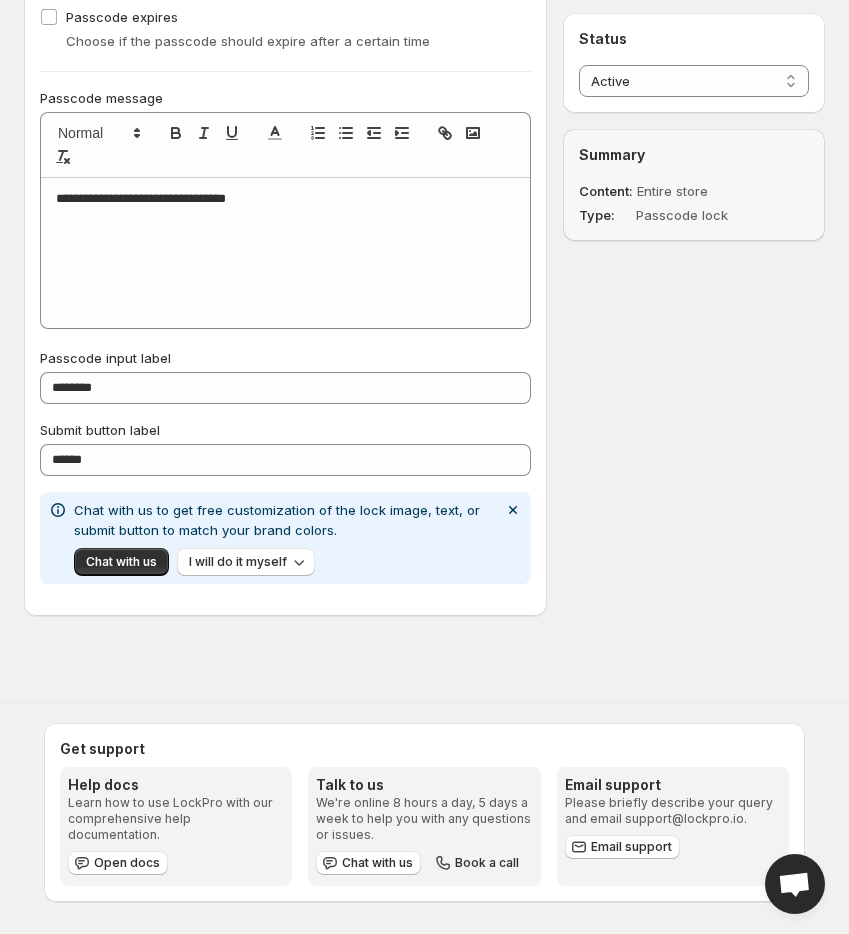 scroll, scrollTop: 0, scrollLeft: 0, axis: both 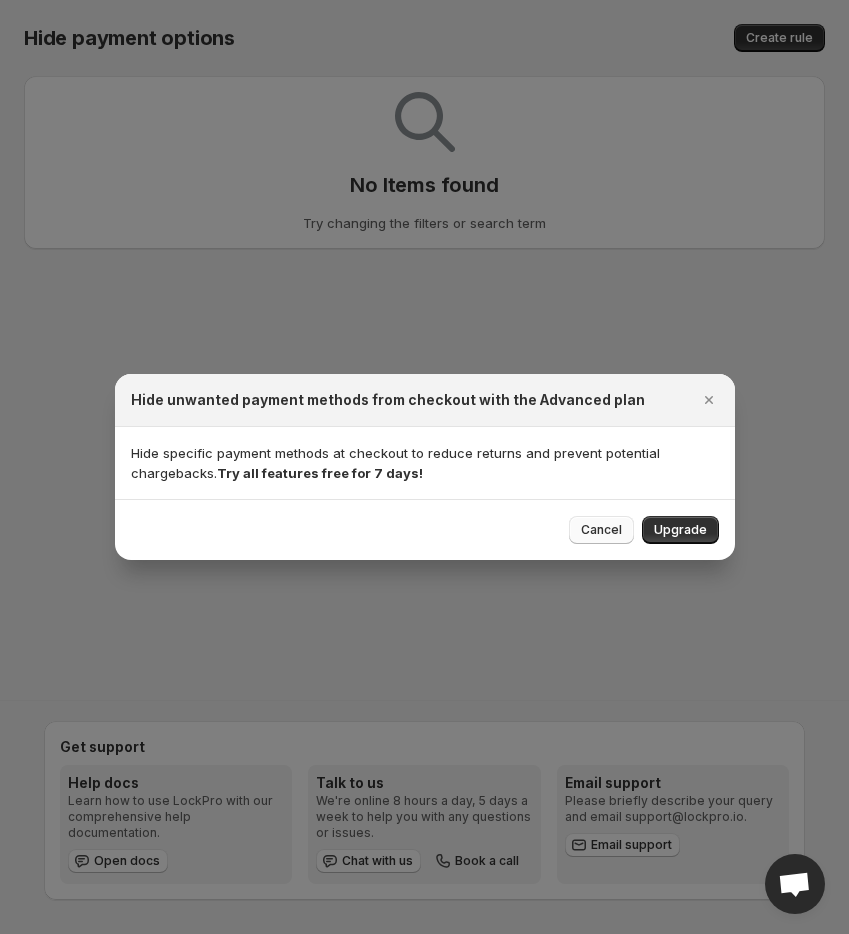 click on "Cancel" at bounding box center [601, 530] 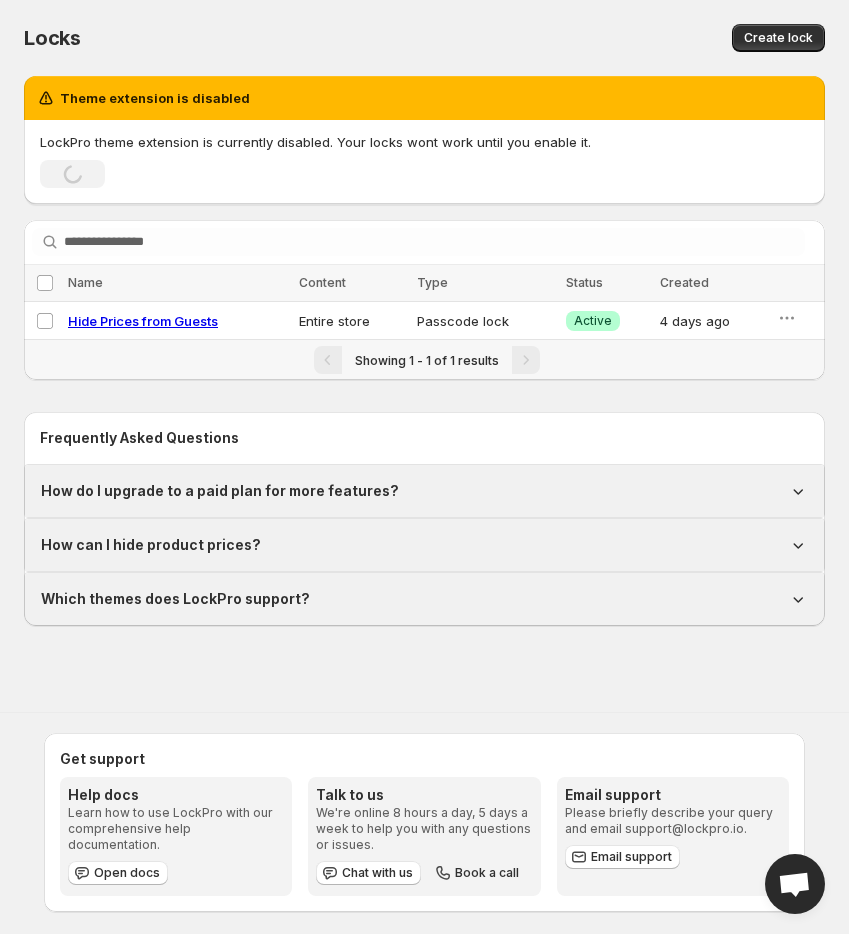 click on "How do I upgrade to a paid plan for more features?" at bounding box center [220, 491] 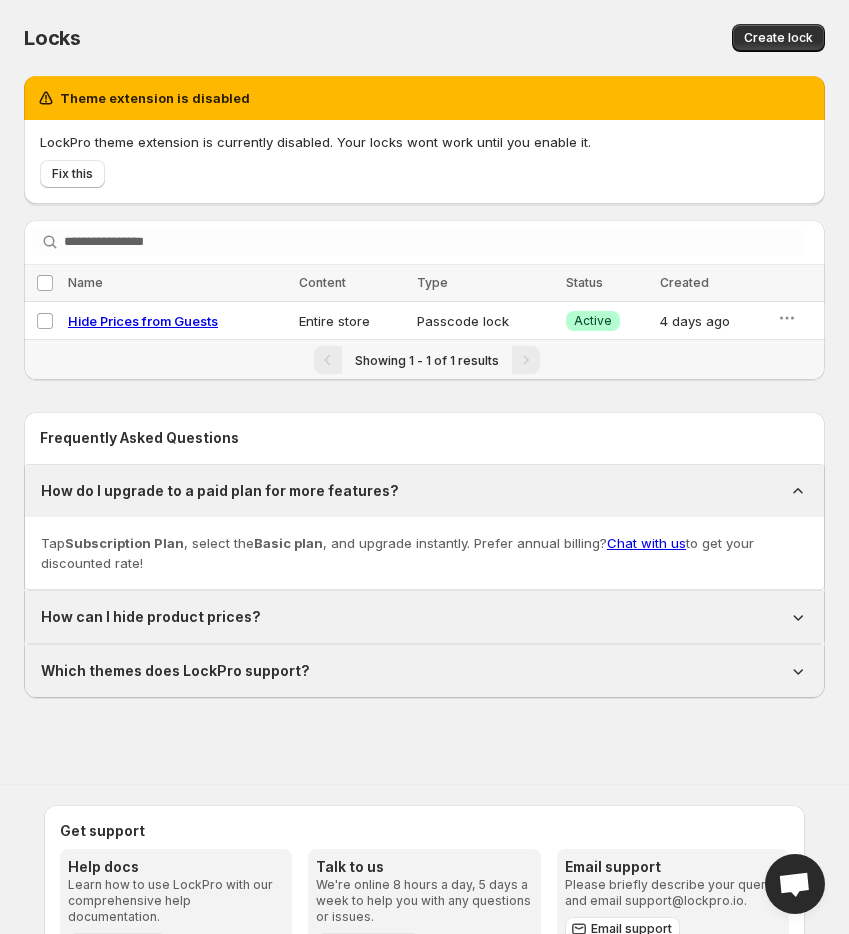 click on "How do I upgrade to a paid plan for more features?" at bounding box center [220, 491] 